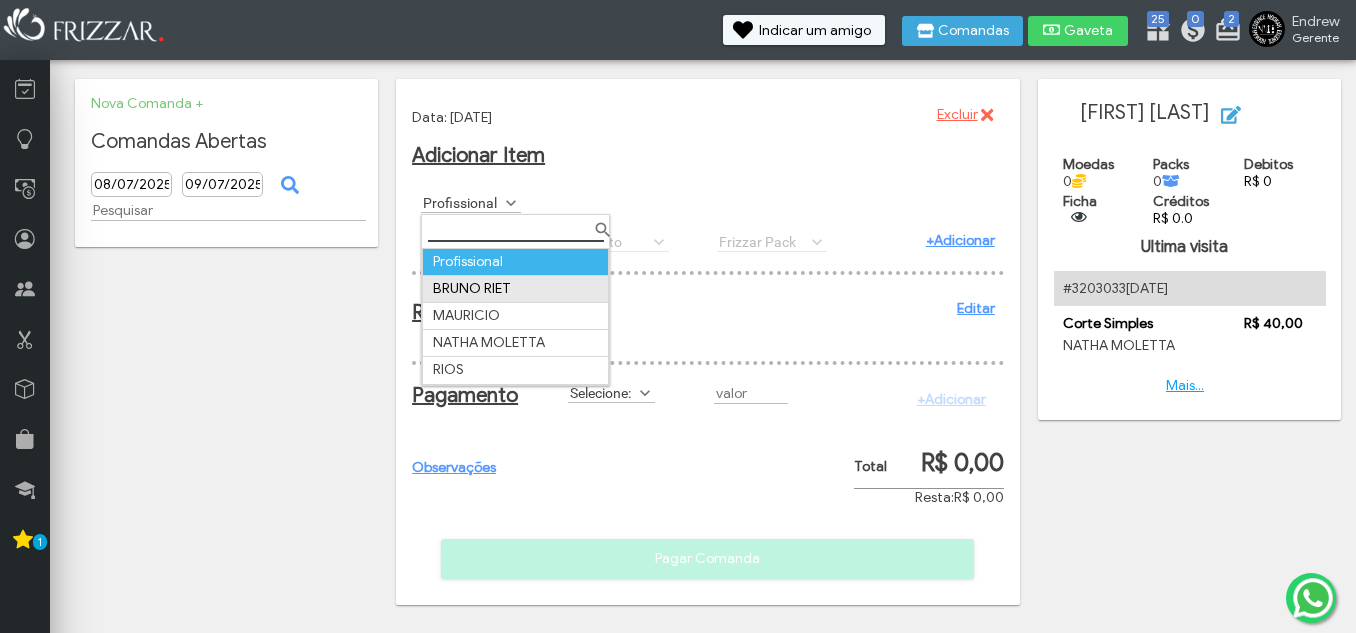 scroll, scrollTop: 0, scrollLeft: 0, axis: both 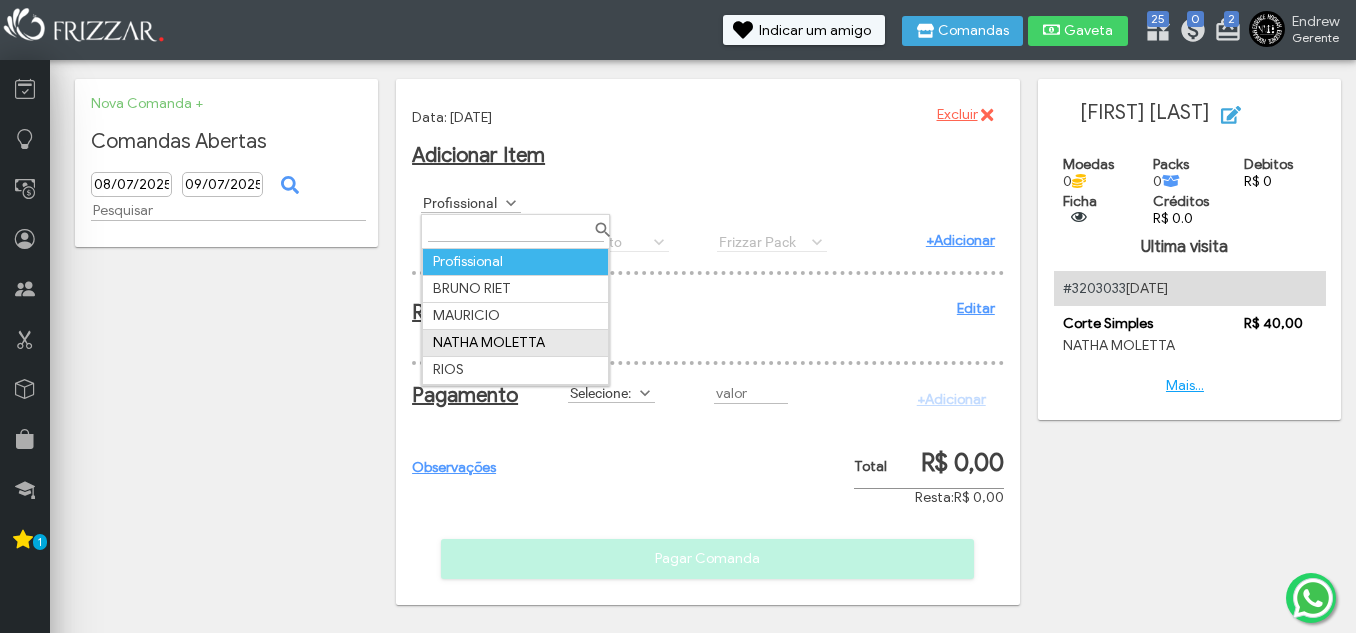 click on "NATHA MOLETTA" at bounding box center (516, 343) 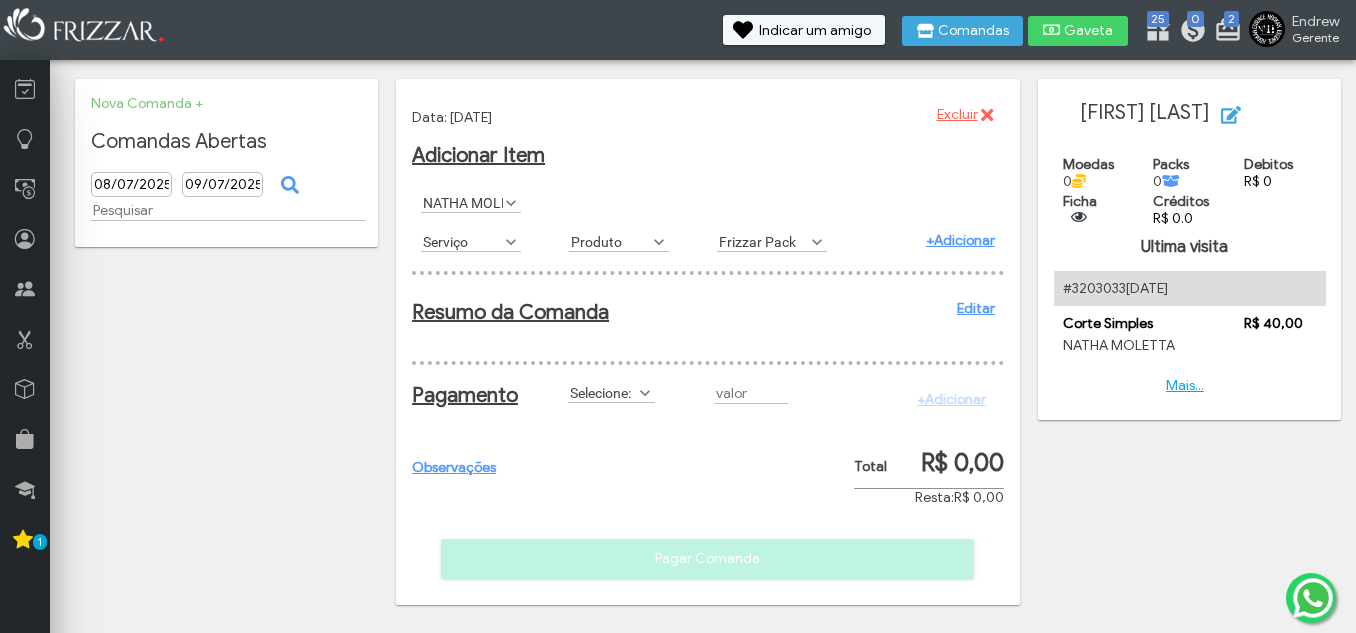 scroll, scrollTop: 11, scrollLeft: 89, axis: both 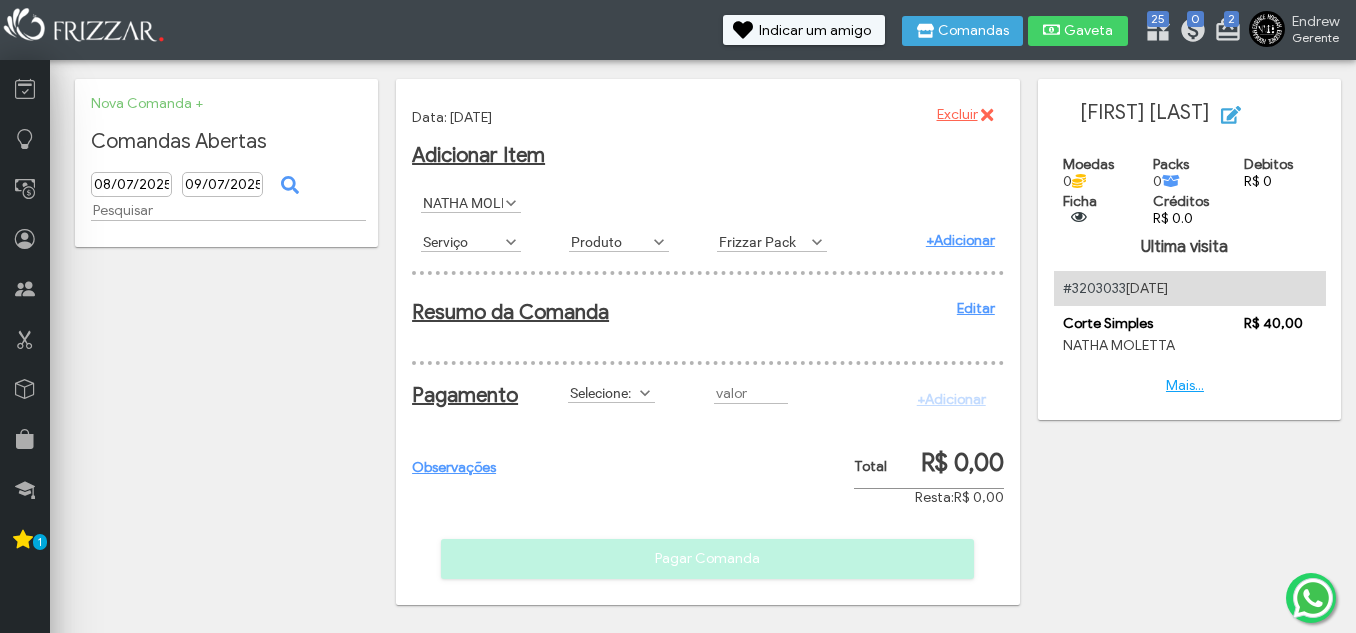 click on "Serviço" at bounding box center [462, 241] 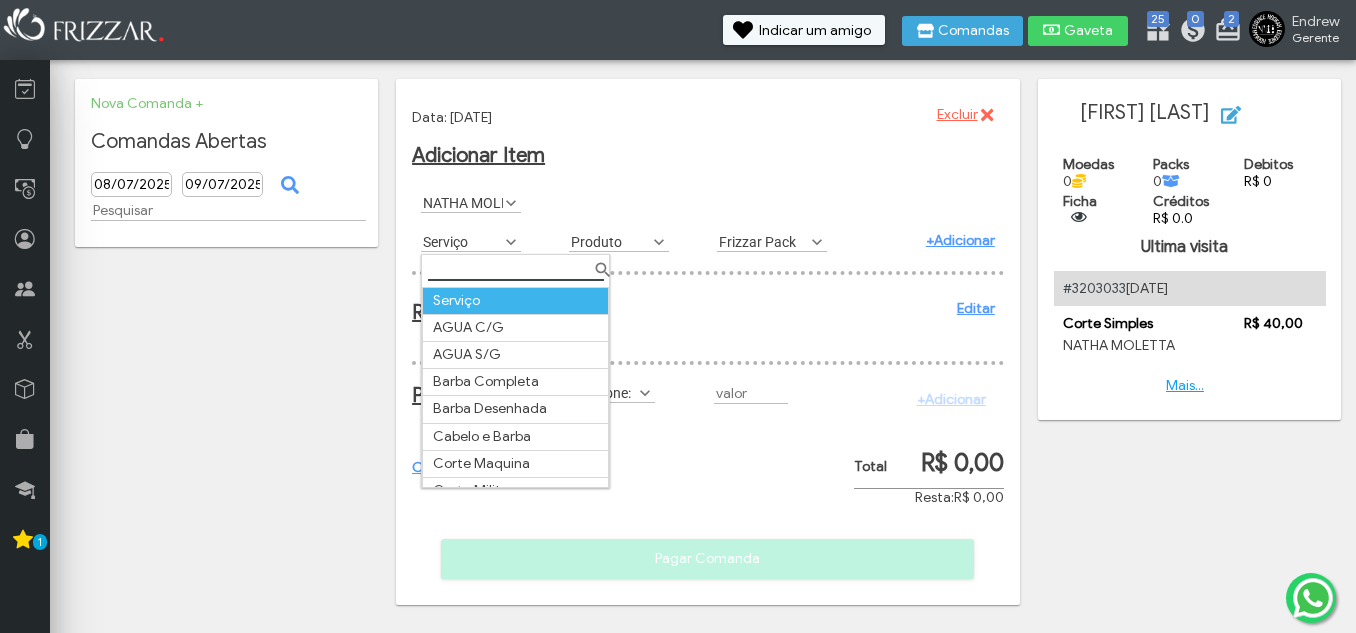 scroll, scrollTop: 106, scrollLeft: 0, axis: vertical 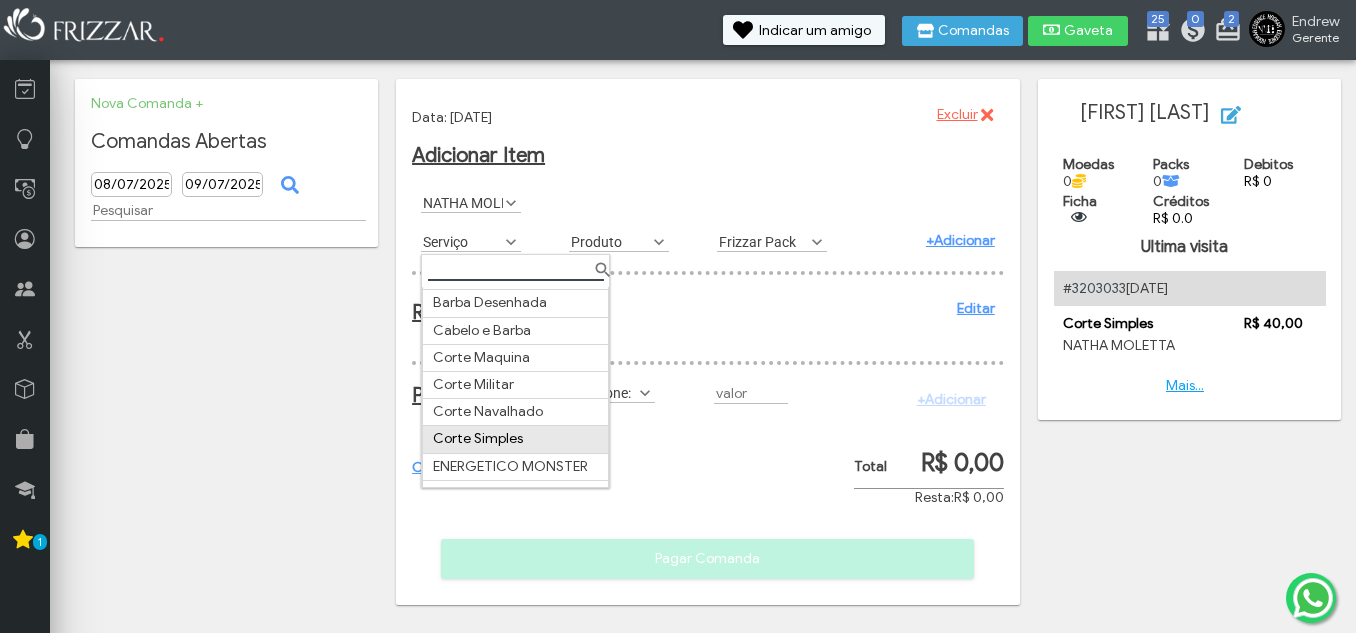 click on "Corte Simples" at bounding box center [516, 439] 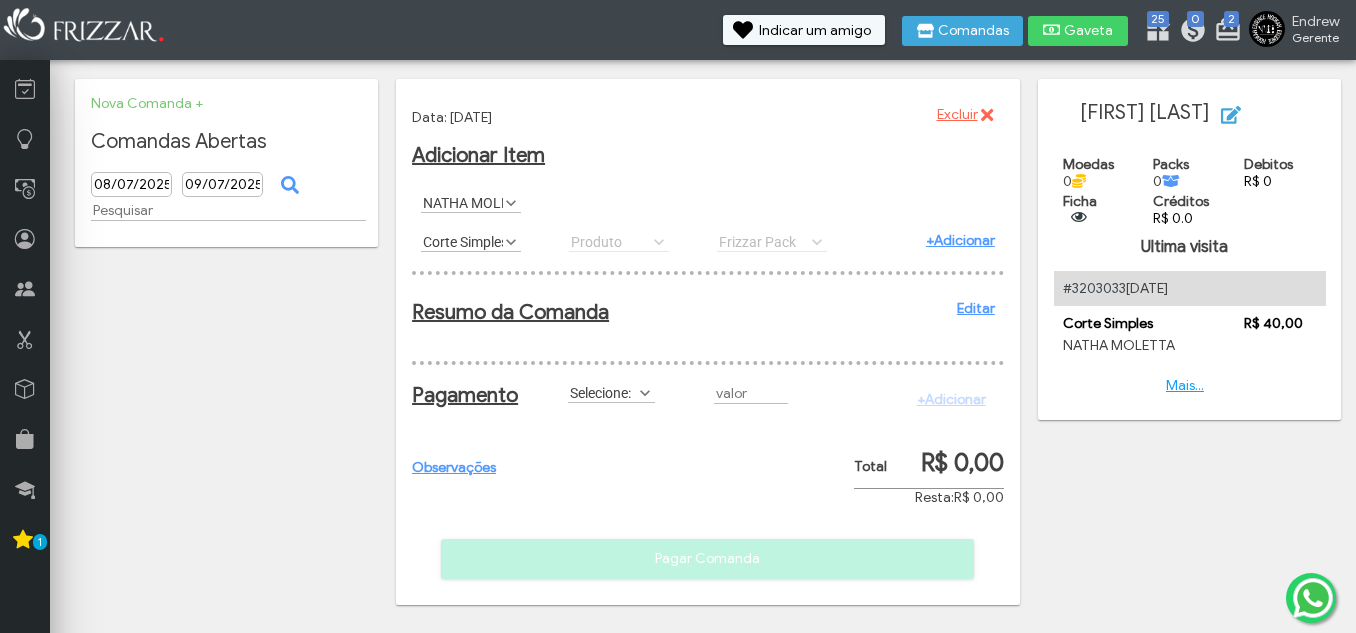 click on "+Adicionar" at bounding box center [960, 240] 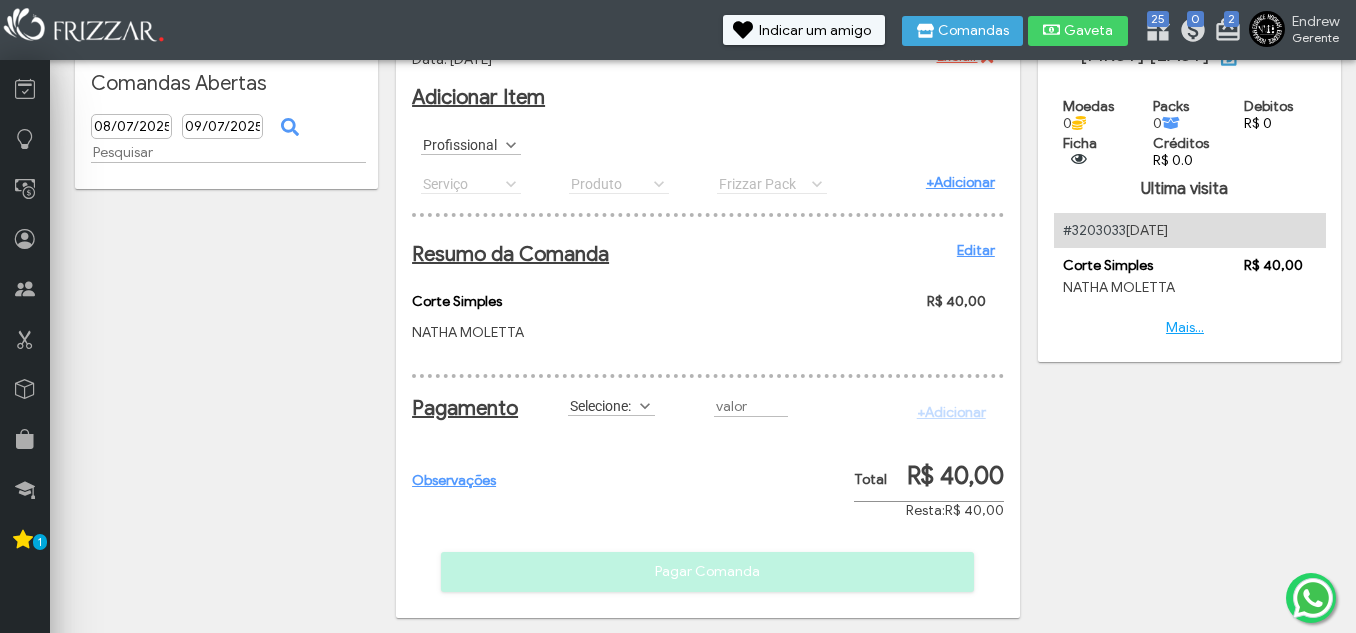 scroll, scrollTop: 85, scrollLeft: 0, axis: vertical 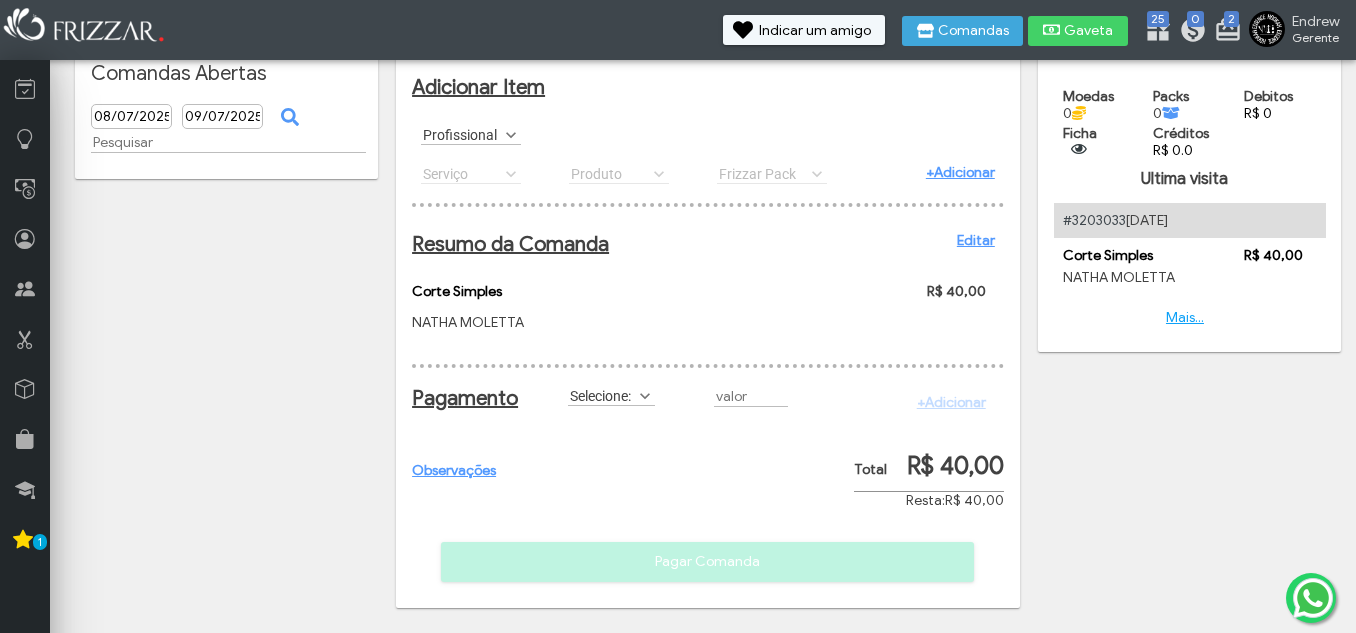 click on "Selecione:" at bounding box center (602, 395) 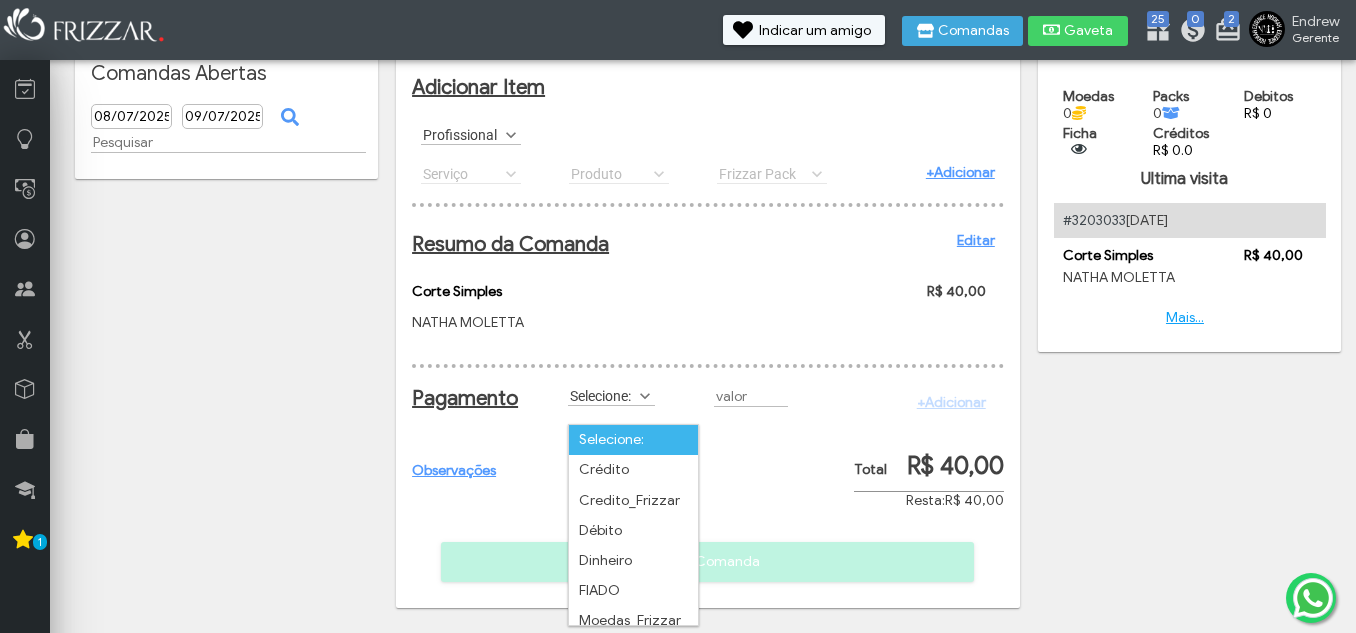 scroll, scrollTop: 72, scrollLeft: 0, axis: vertical 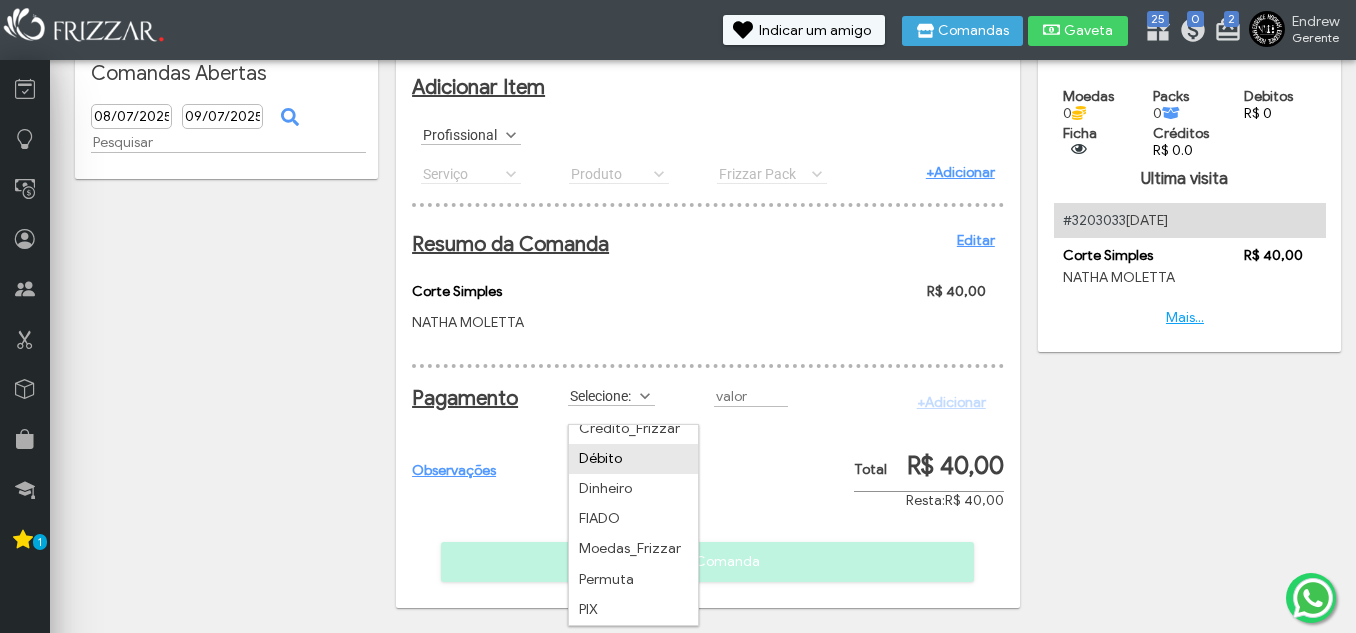 click on "Débito" at bounding box center [633, 459] 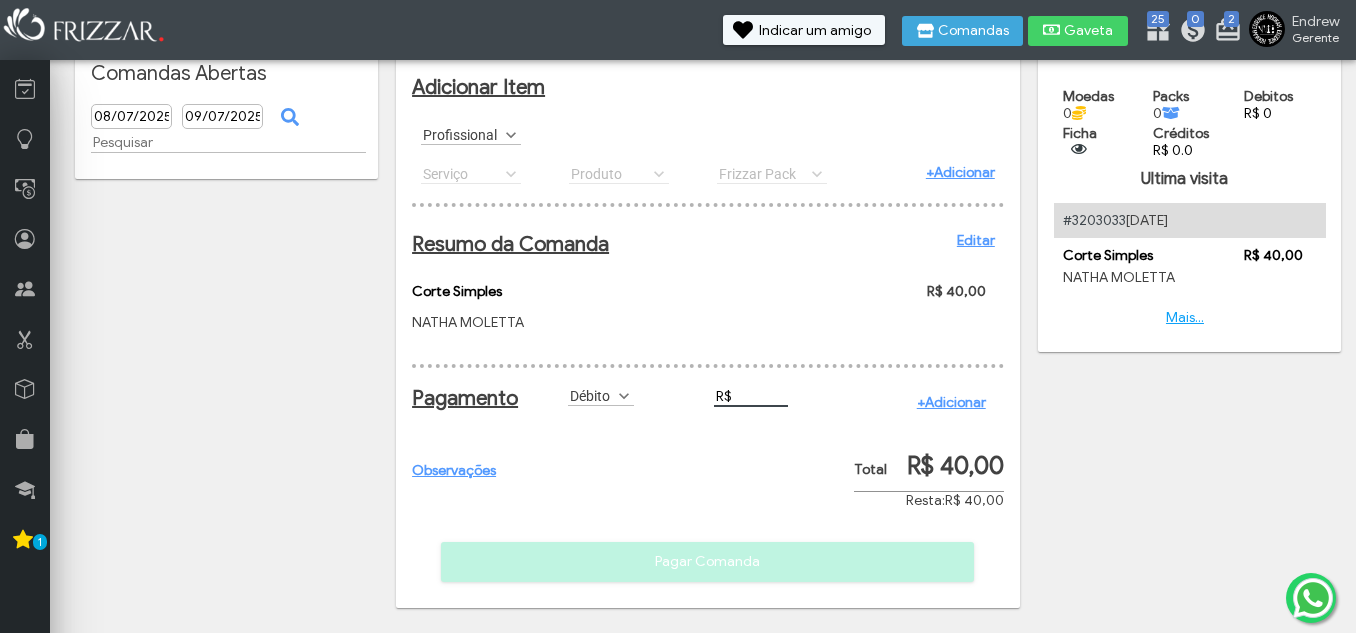 drag, startPoint x: 733, startPoint y: 394, endPoint x: 726, endPoint y: 373, distance: 22.135944 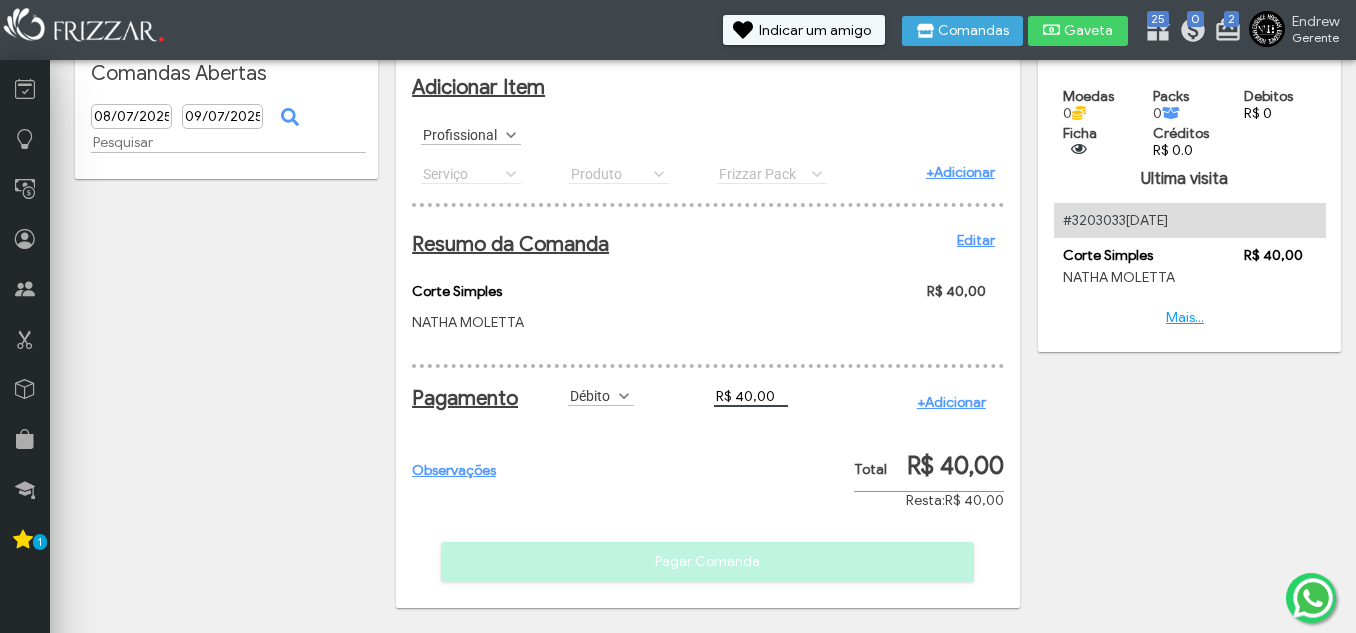 click on "+Adicionar" at bounding box center (951, 402) 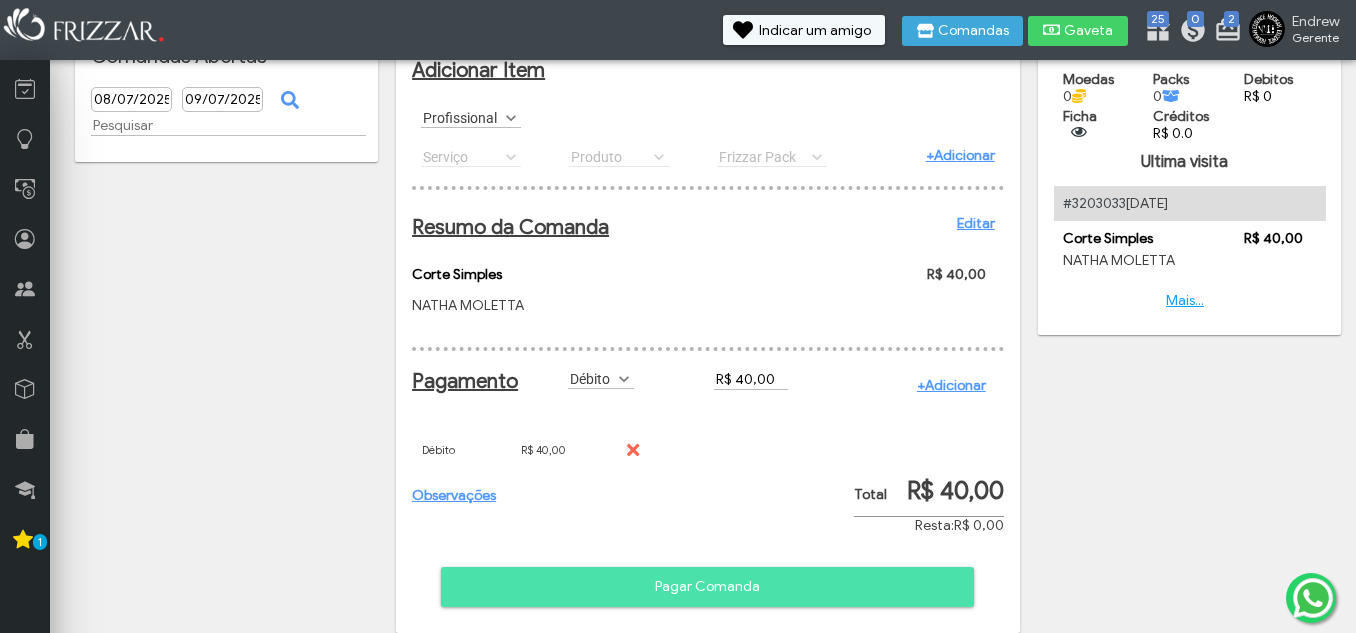 click on "Pagar Comanda" at bounding box center [707, 587] 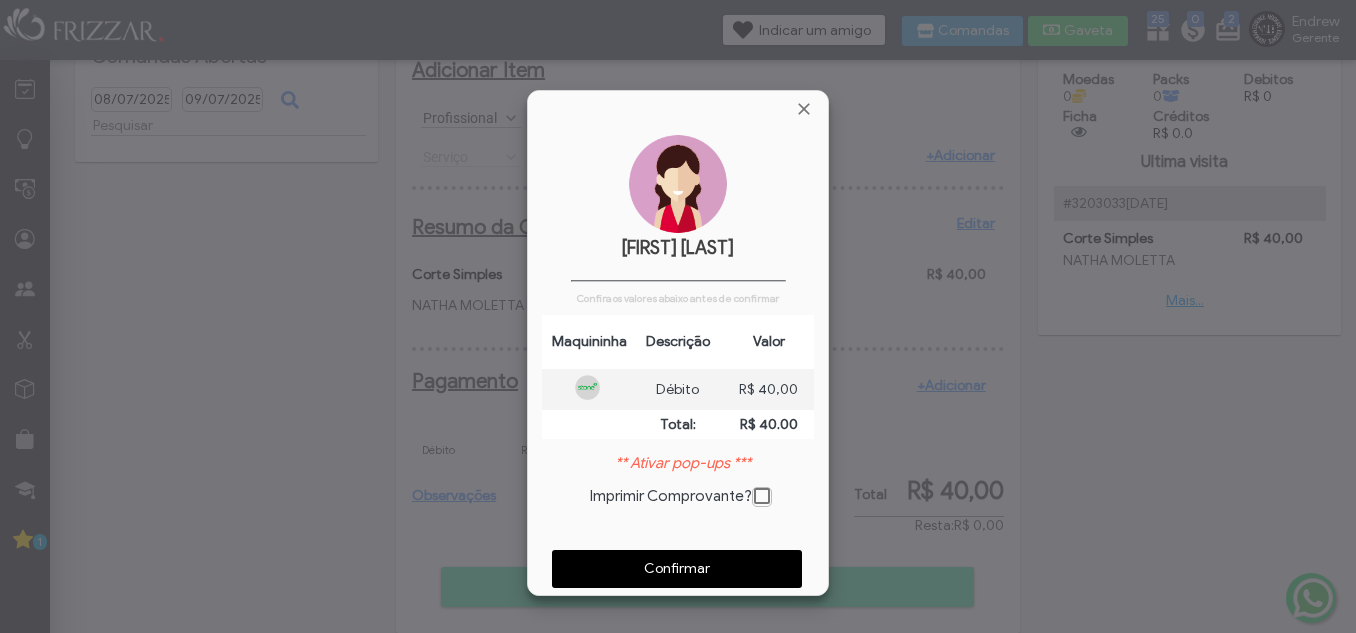 scroll, scrollTop: 10, scrollLeft: 11, axis: both 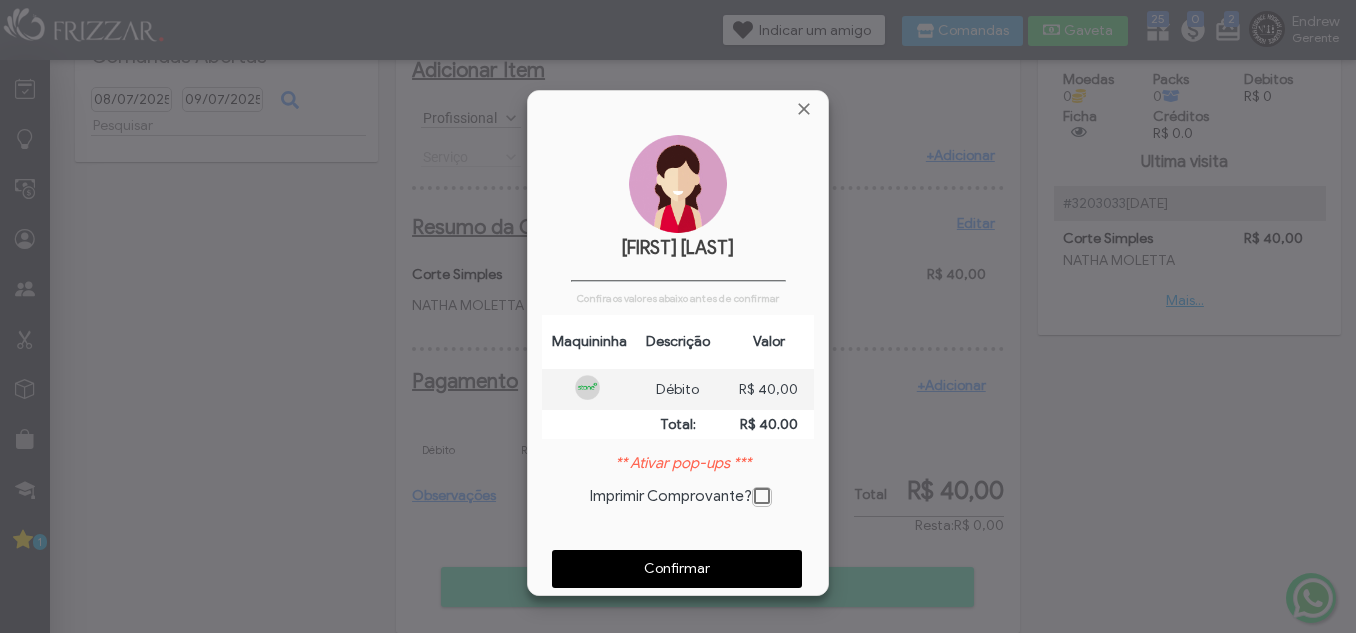 click on "Confirmar" at bounding box center (677, 569) 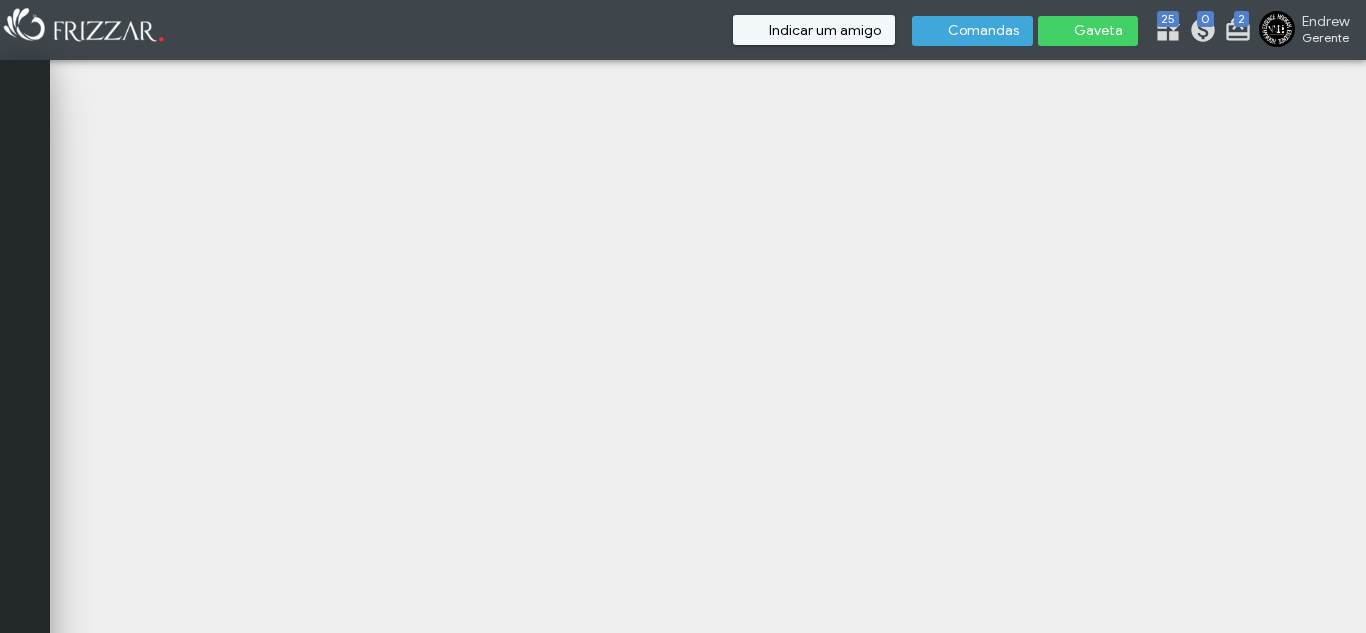 scroll, scrollTop: 0, scrollLeft: 0, axis: both 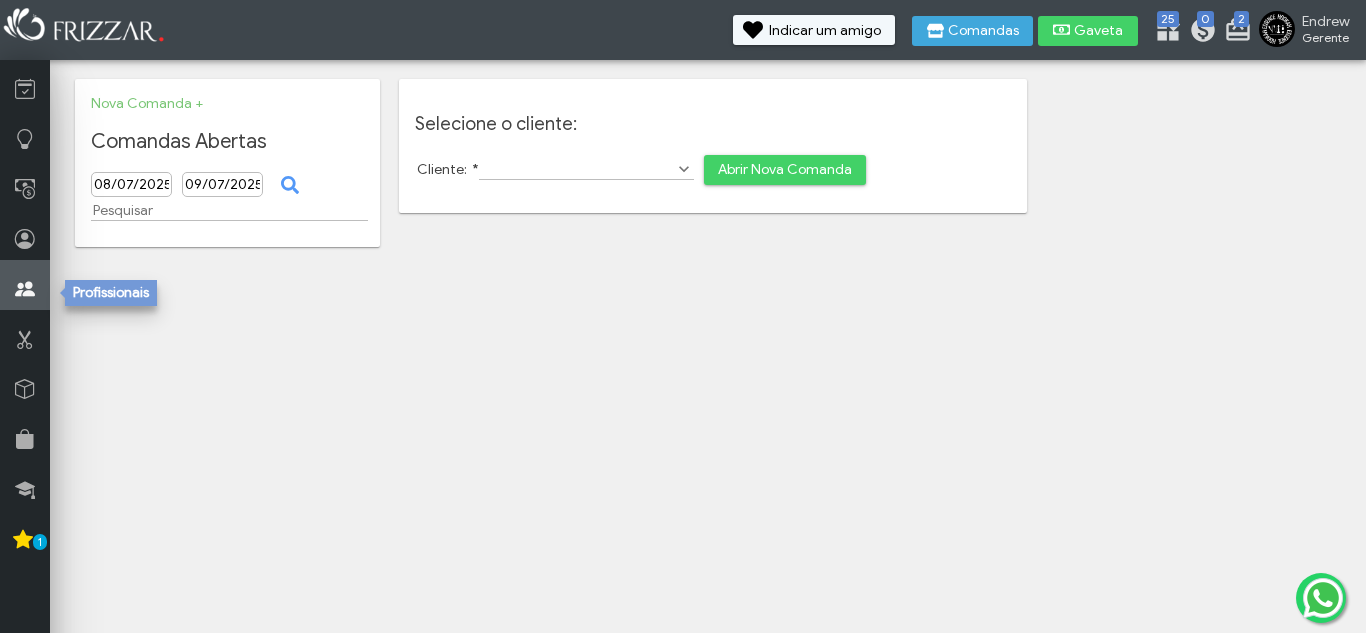 click at bounding box center [25, 285] 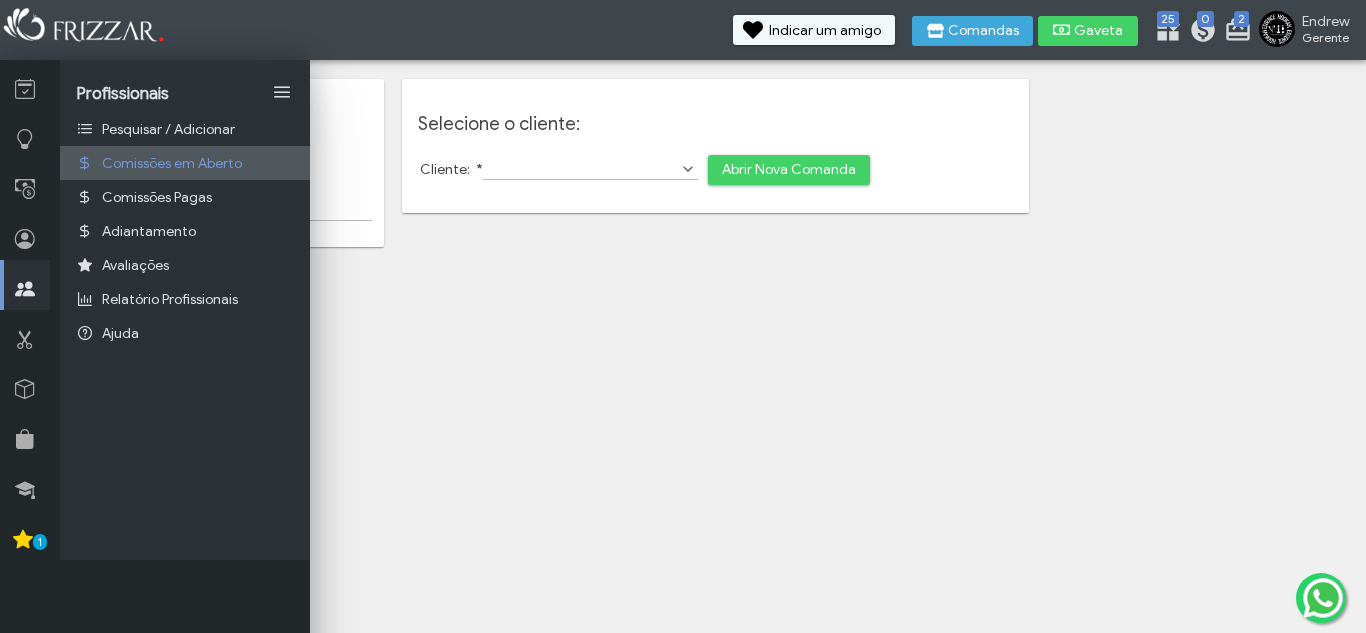 click on "Comissões em Aberto" at bounding box center [172, 163] 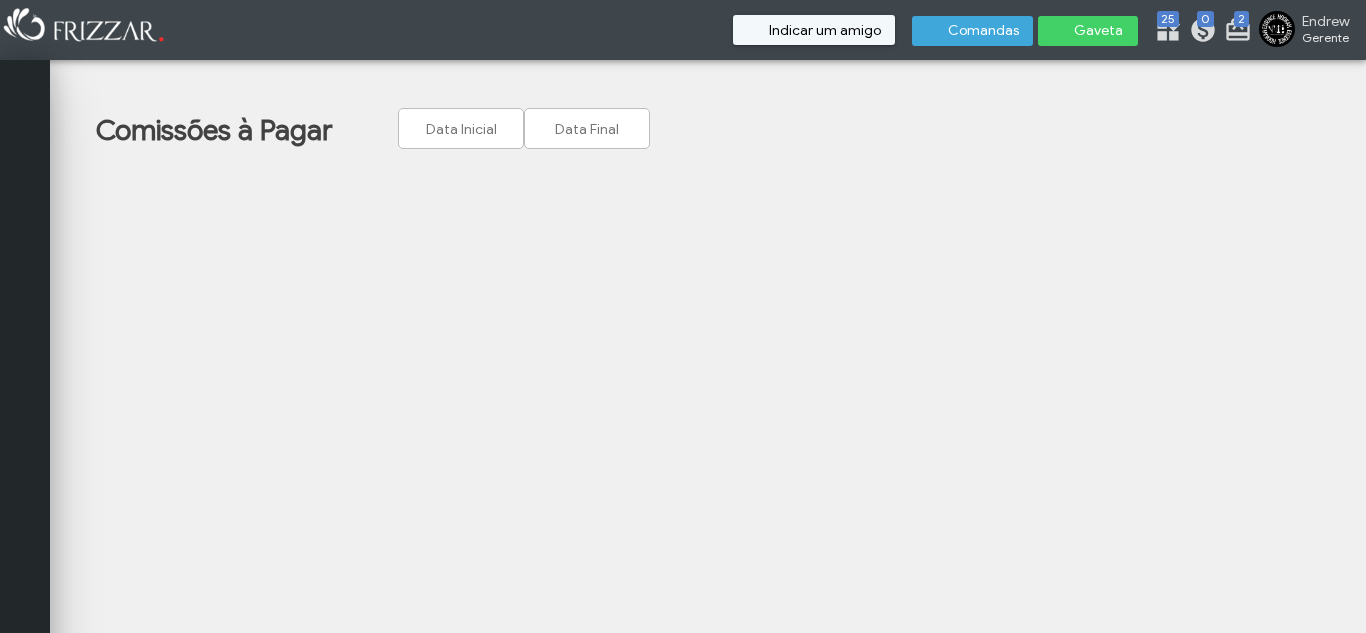scroll, scrollTop: 0, scrollLeft: 0, axis: both 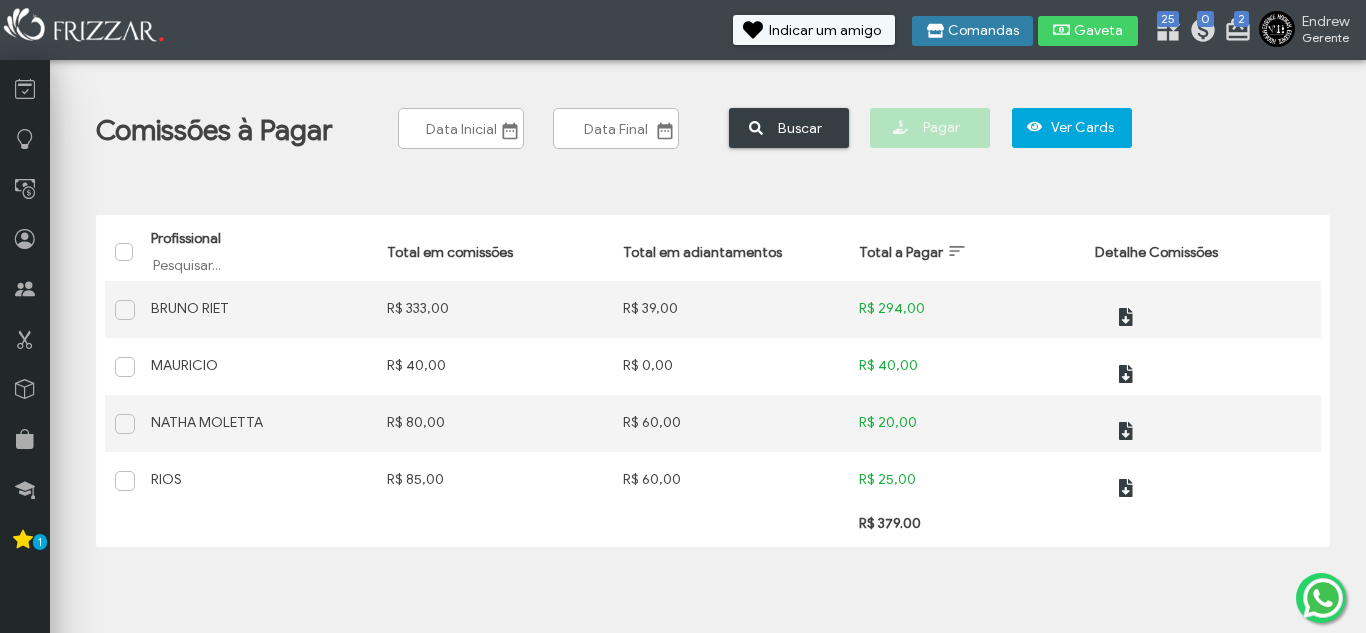 click on "Comandas" at bounding box center [983, 31] 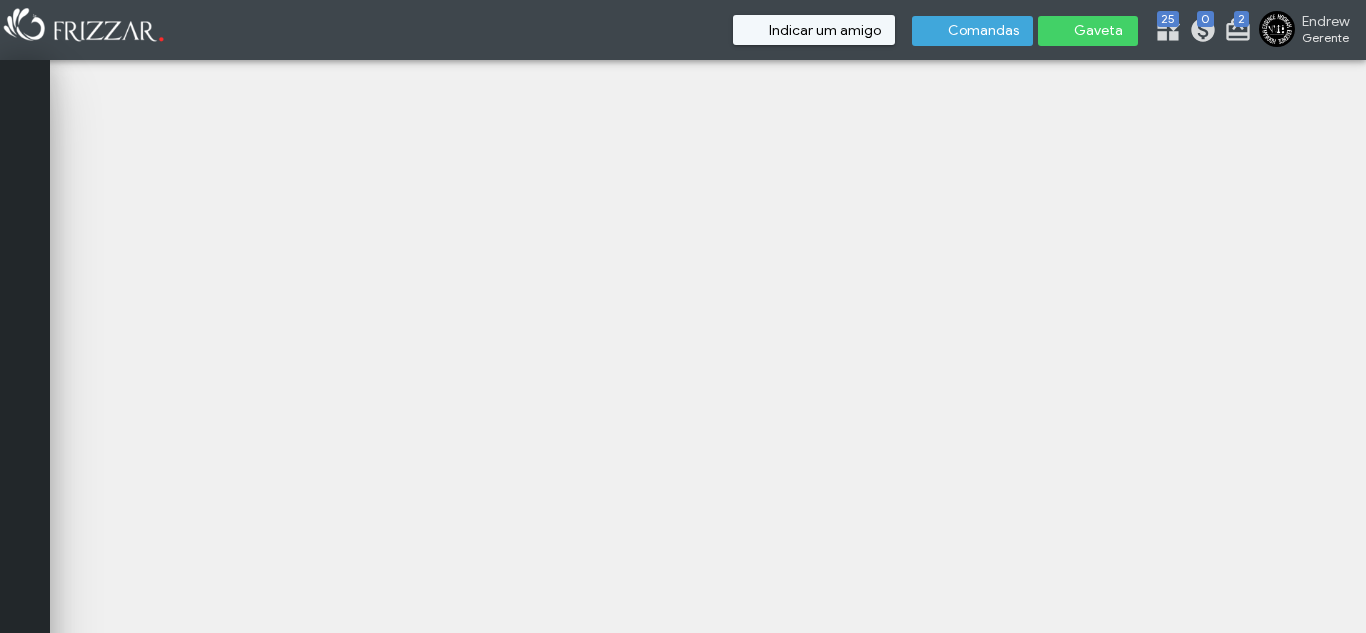 scroll, scrollTop: 0, scrollLeft: 0, axis: both 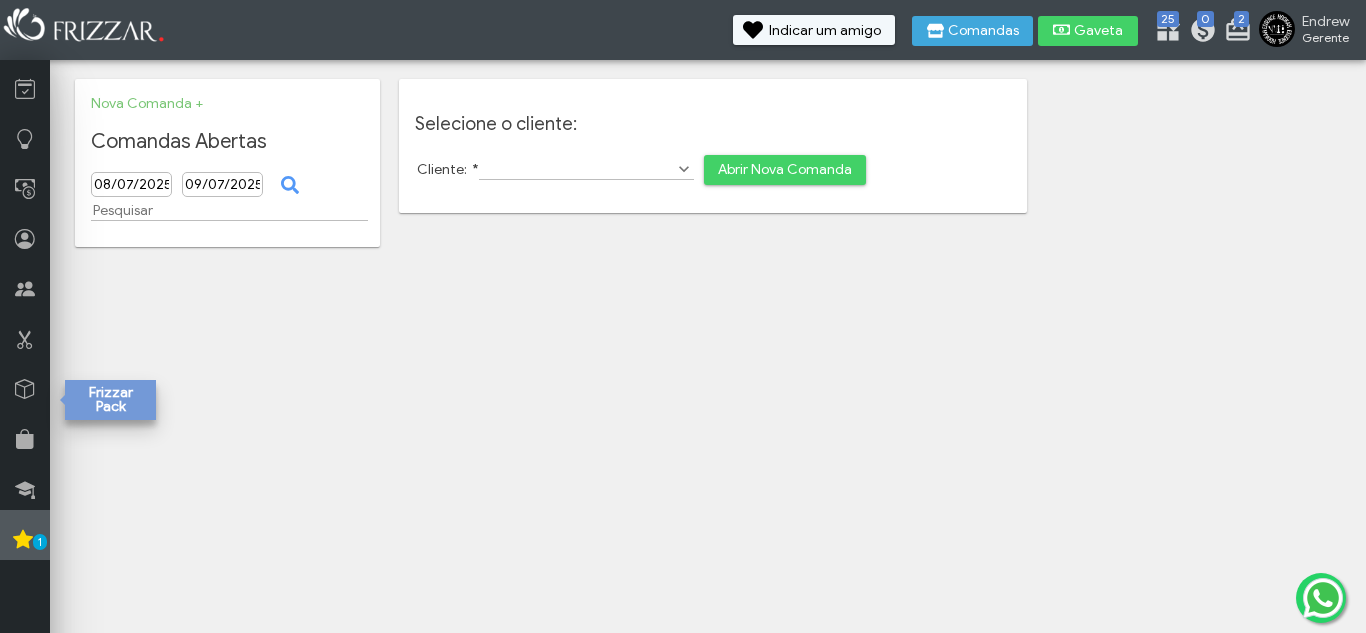 drag, startPoint x: 0, startPoint y: 361, endPoint x: 0, endPoint y: 531, distance: 170 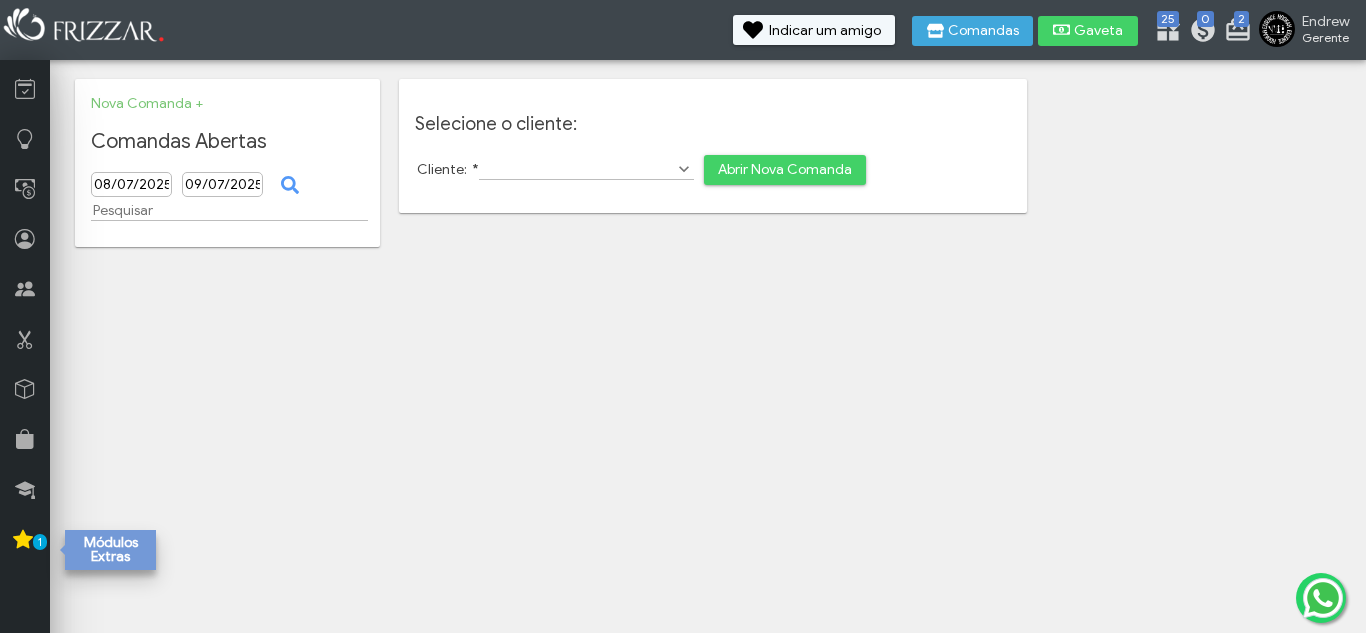 drag, startPoint x: 0, startPoint y: 531, endPoint x: 276, endPoint y: 349, distance: 330.6055 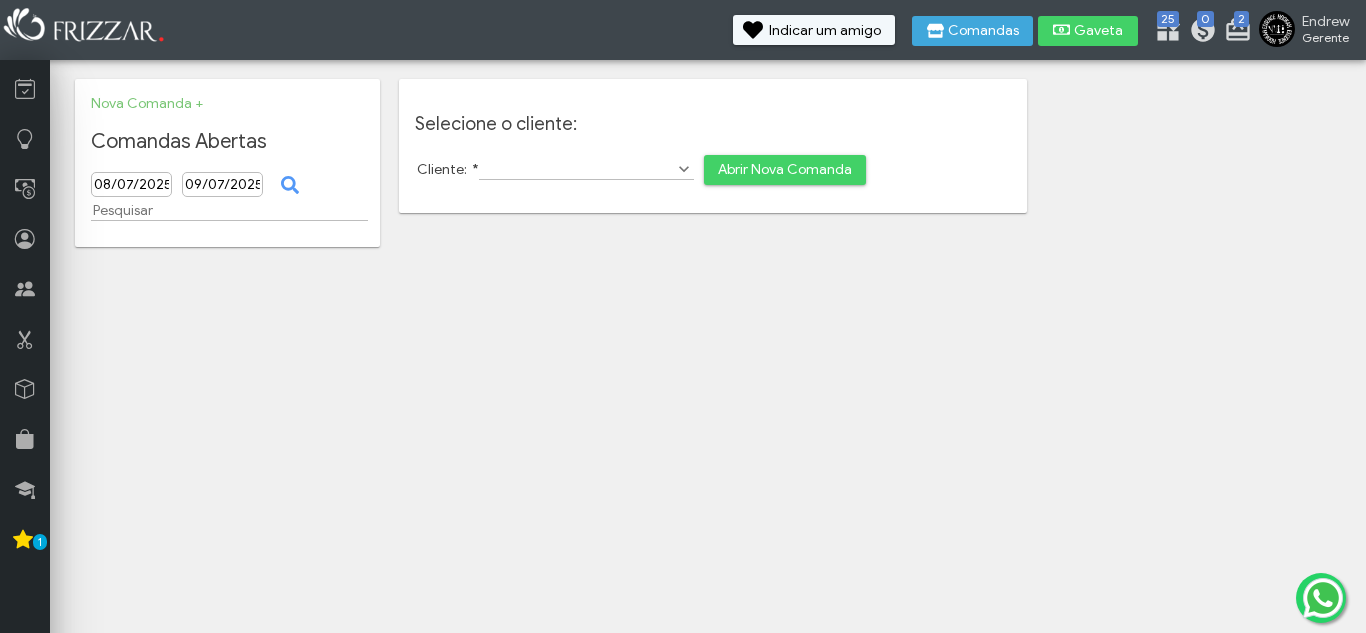 click on "Cliente: *" at bounding box center (586, 169) 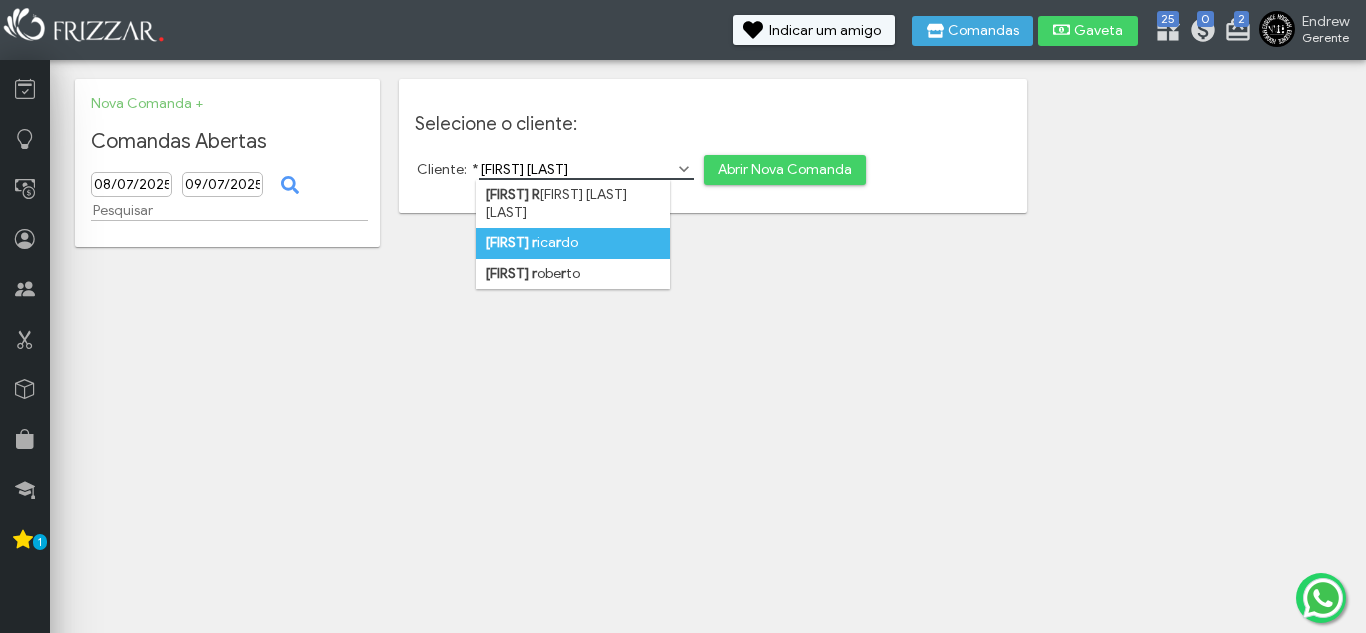 type on "paulo r" 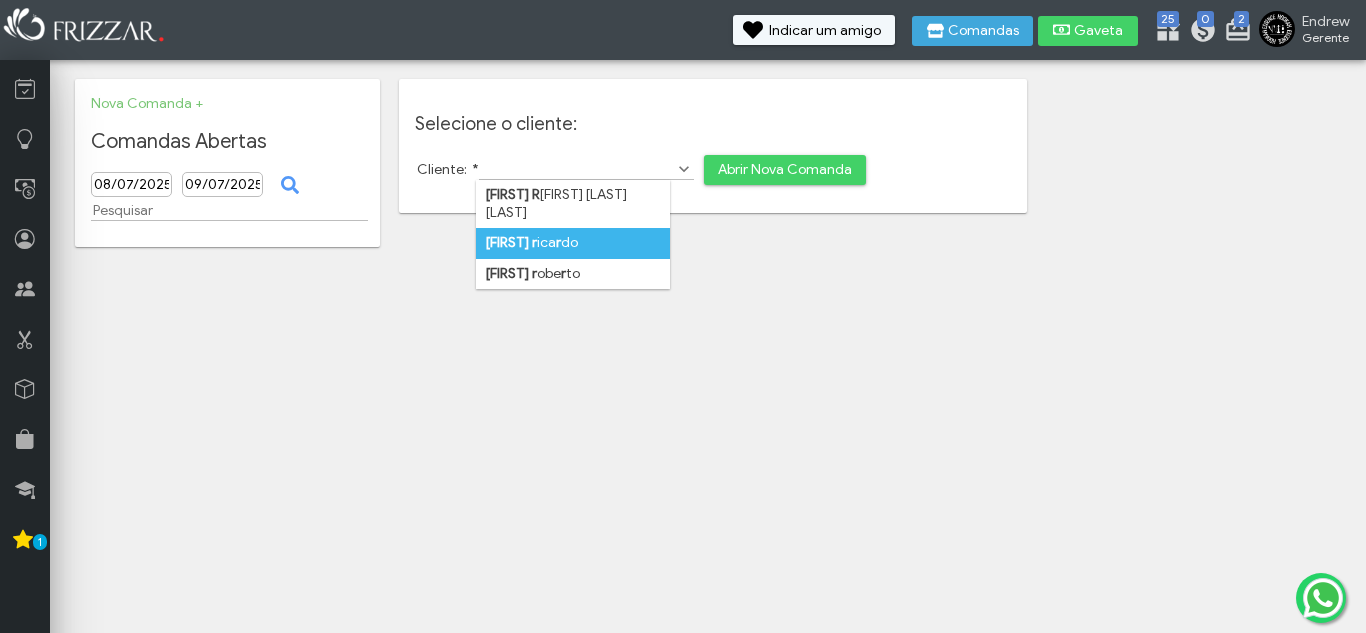 click on "paulo   r ica r do" at bounding box center [573, 243] 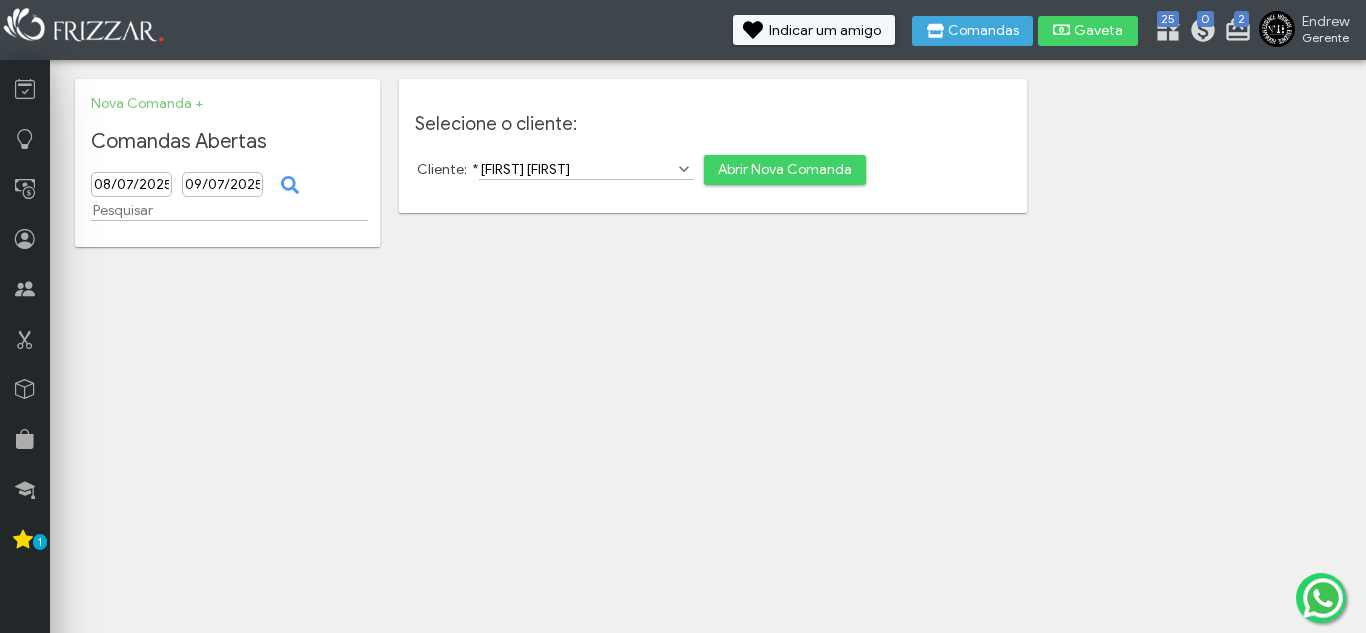 click on "Abrir Nova Comanda" at bounding box center (785, 170) 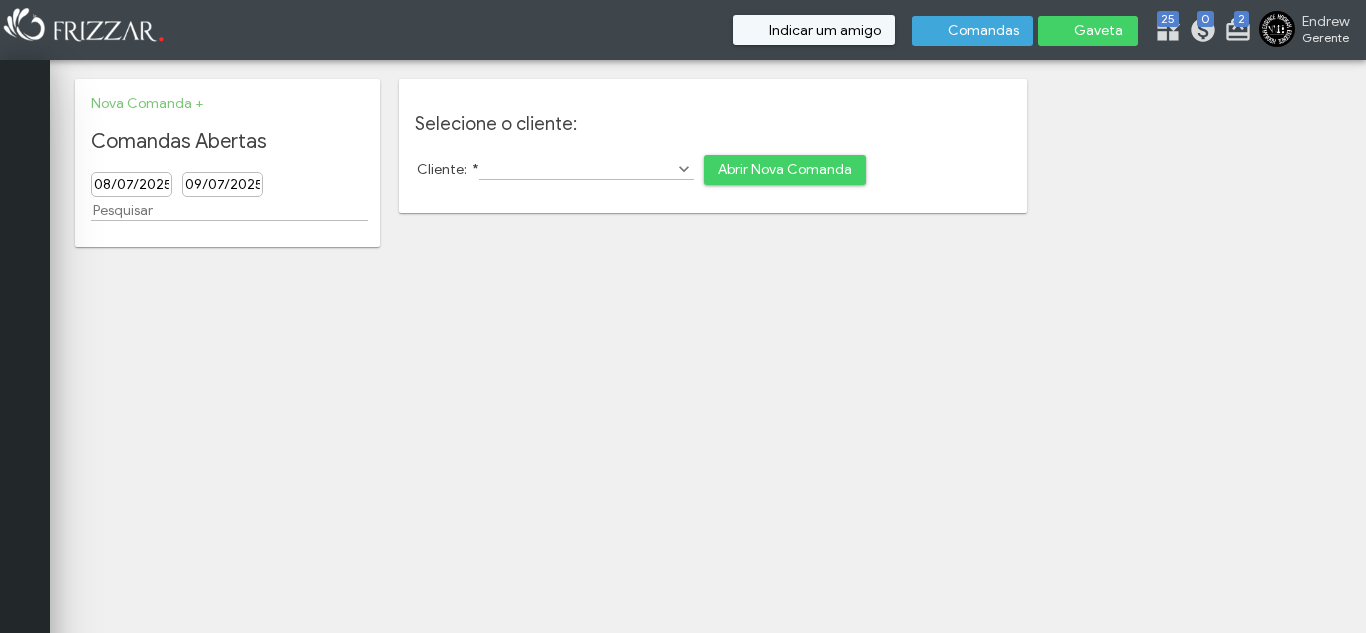 scroll, scrollTop: 0, scrollLeft: 0, axis: both 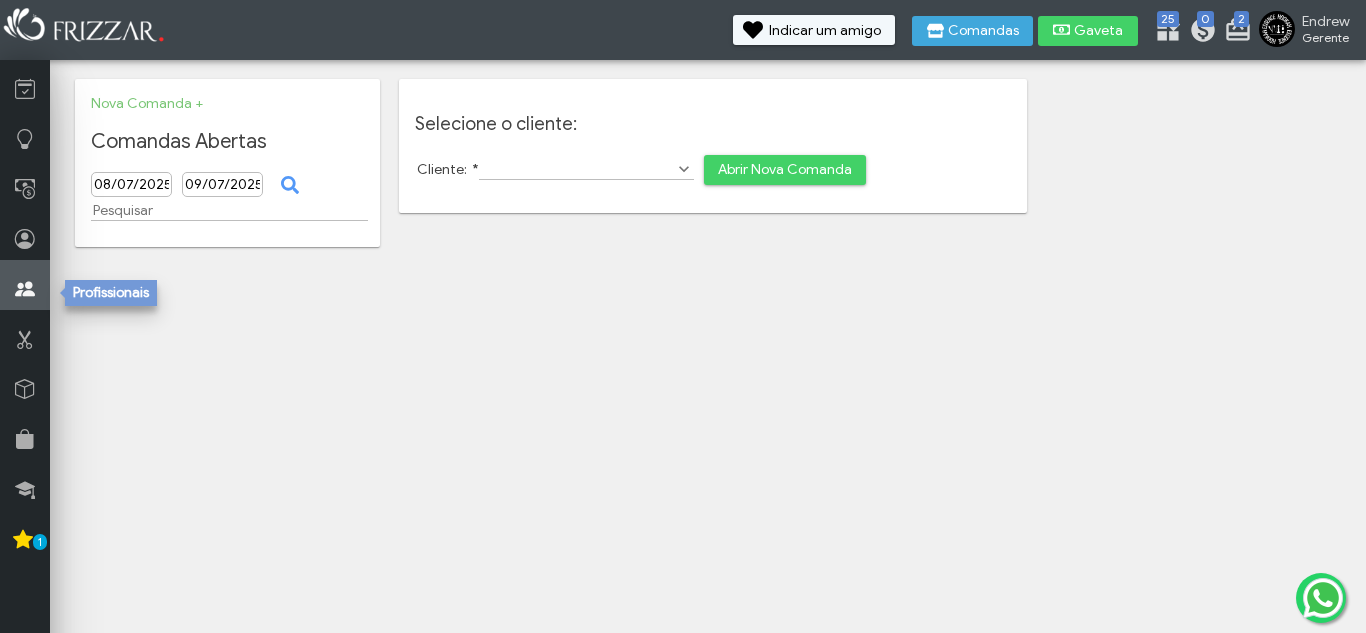 click at bounding box center [25, 285] 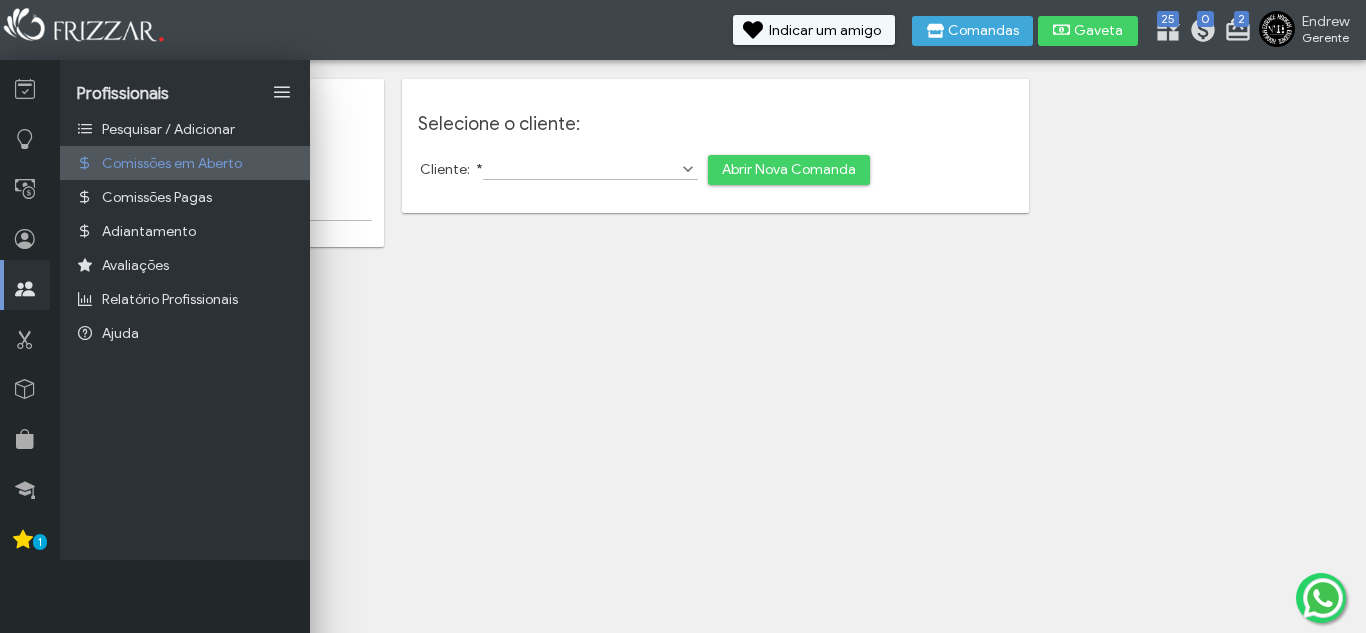 click on "Comissões em Aberto" at bounding box center (172, 163) 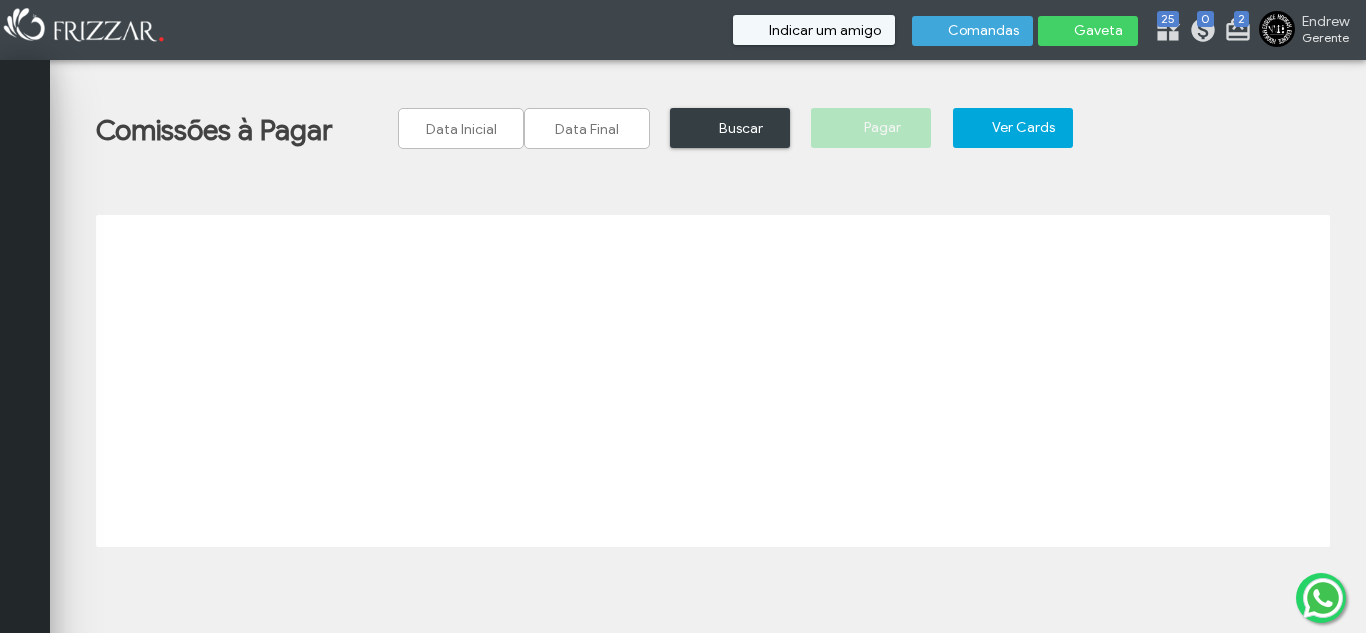 scroll, scrollTop: 0, scrollLeft: 0, axis: both 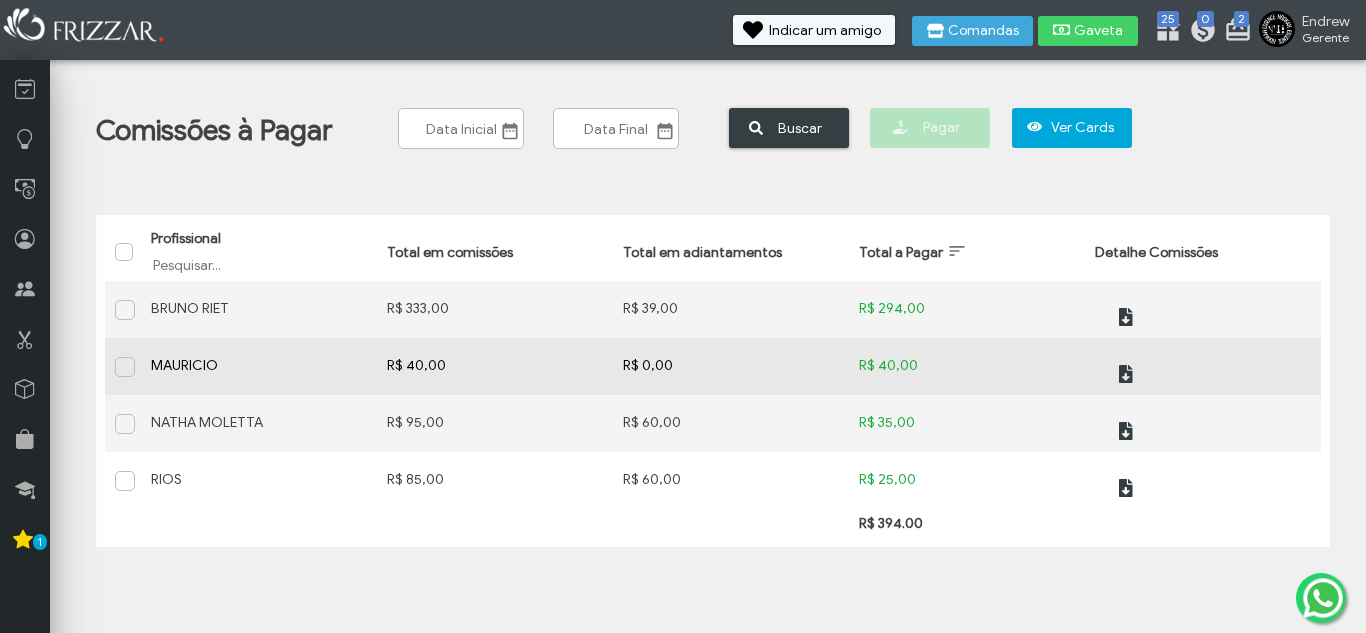 drag, startPoint x: 694, startPoint y: 428, endPoint x: 363, endPoint y: 295, distance: 356.7212 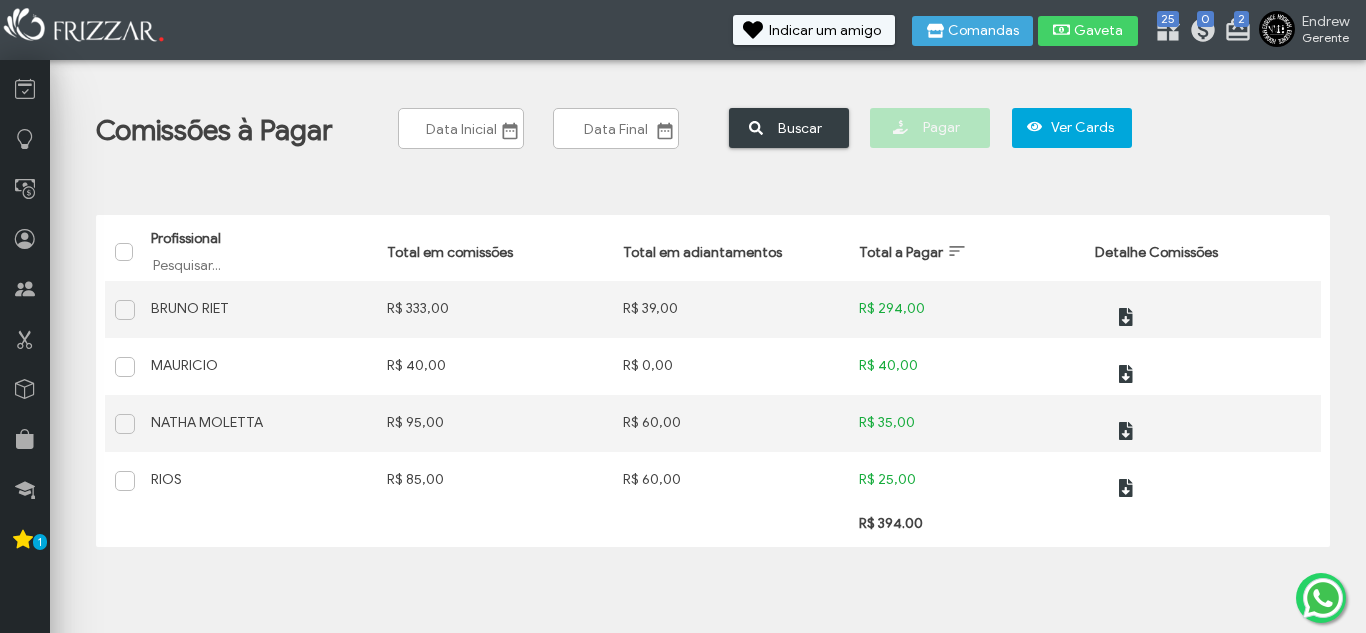 drag, startPoint x: 363, startPoint y: 295, endPoint x: 321, endPoint y: 165, distance: 136.61626 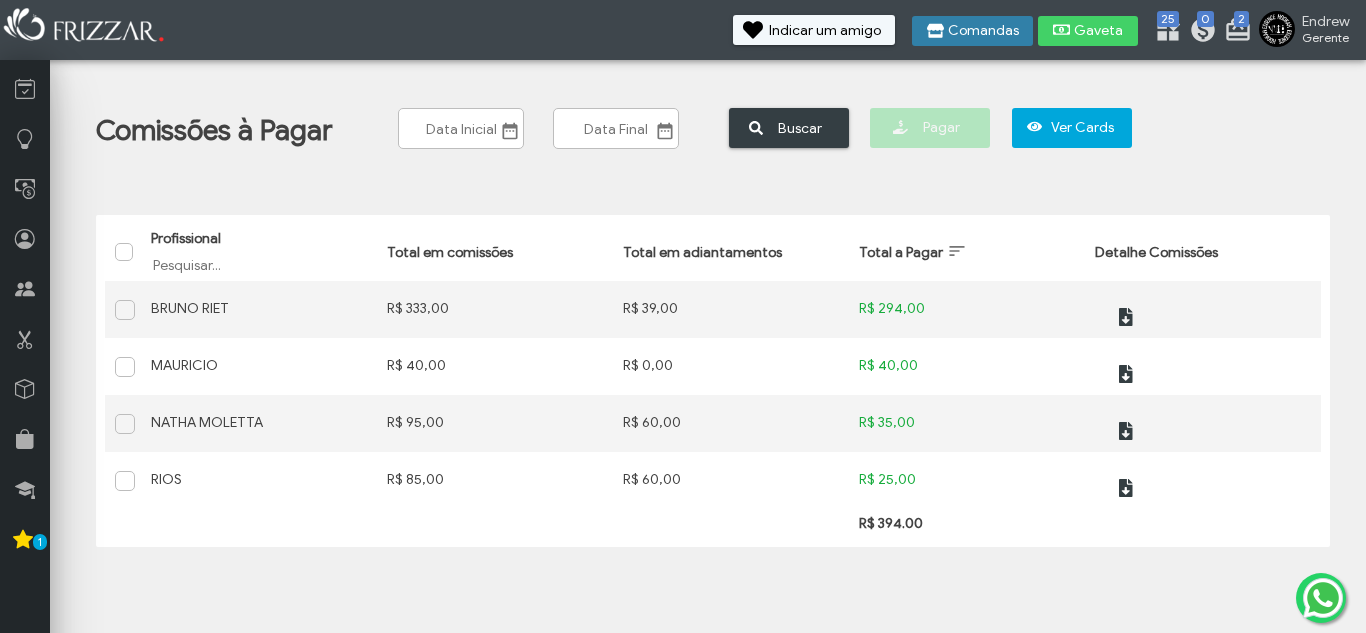 click on "Comandas" at bounding box center [983, 31] 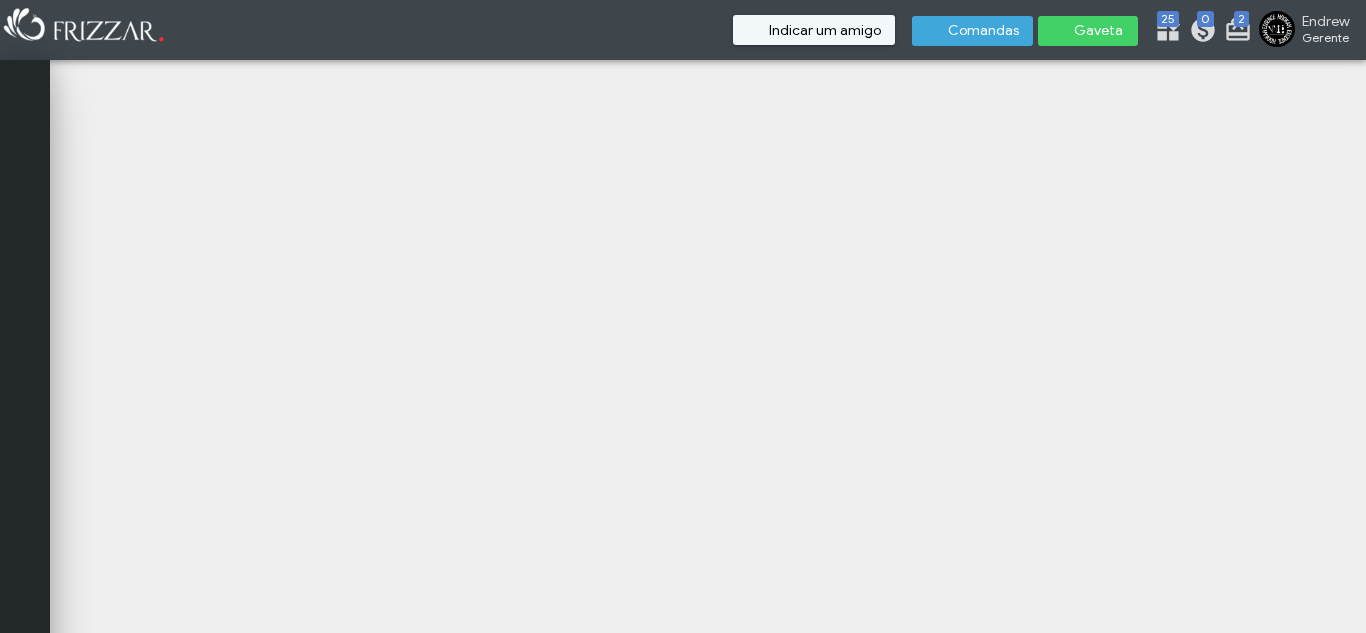 scroll, scrollTop: 0, scrollLeft: 0, axis: both 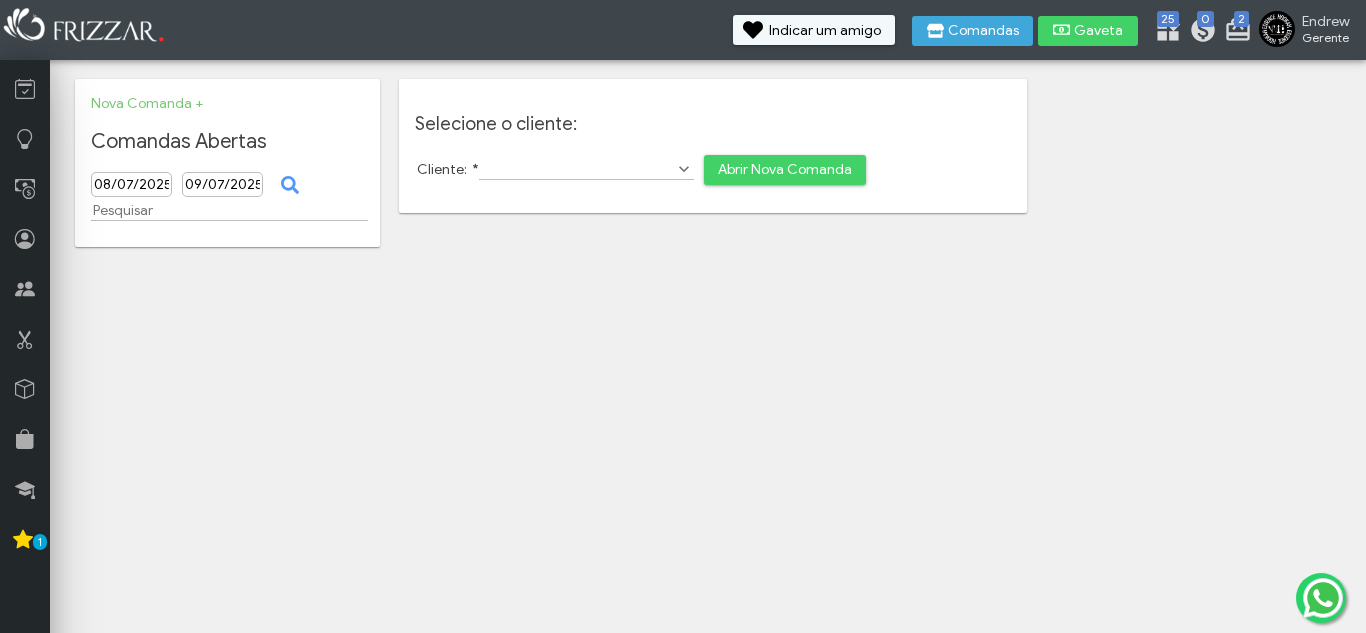 click on "Cliente: *" at bounding box center [586, 169] 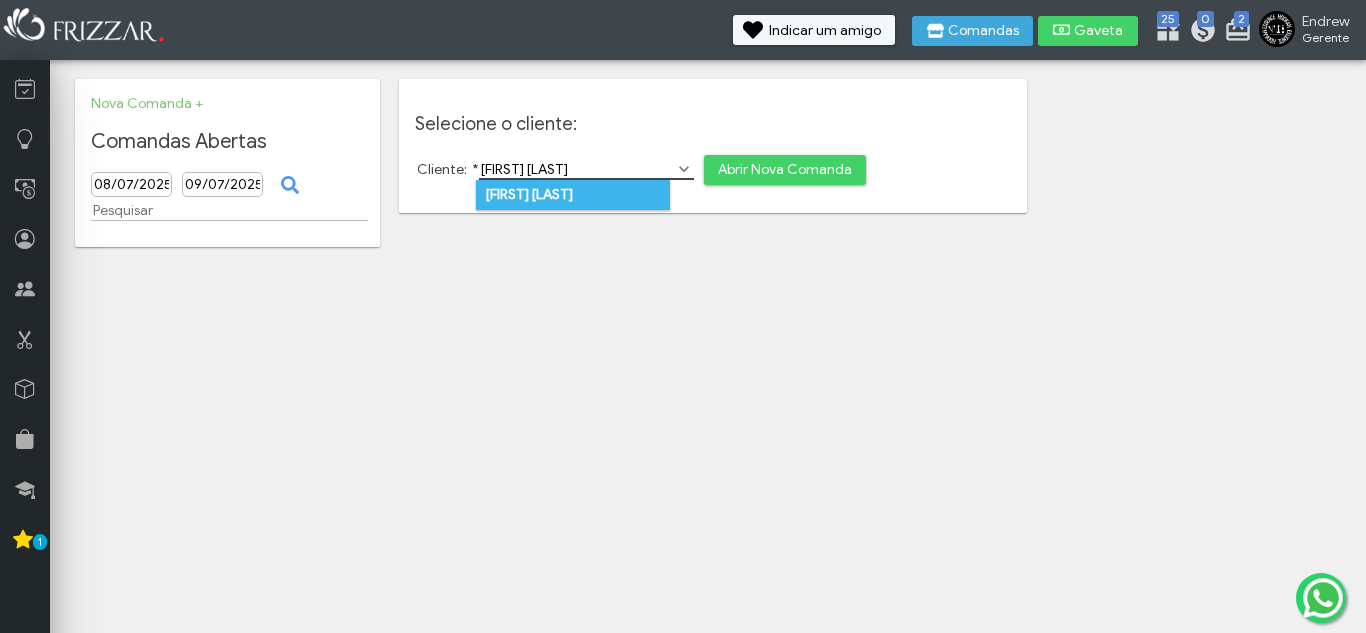 type on "[FIRST] [LAST]" 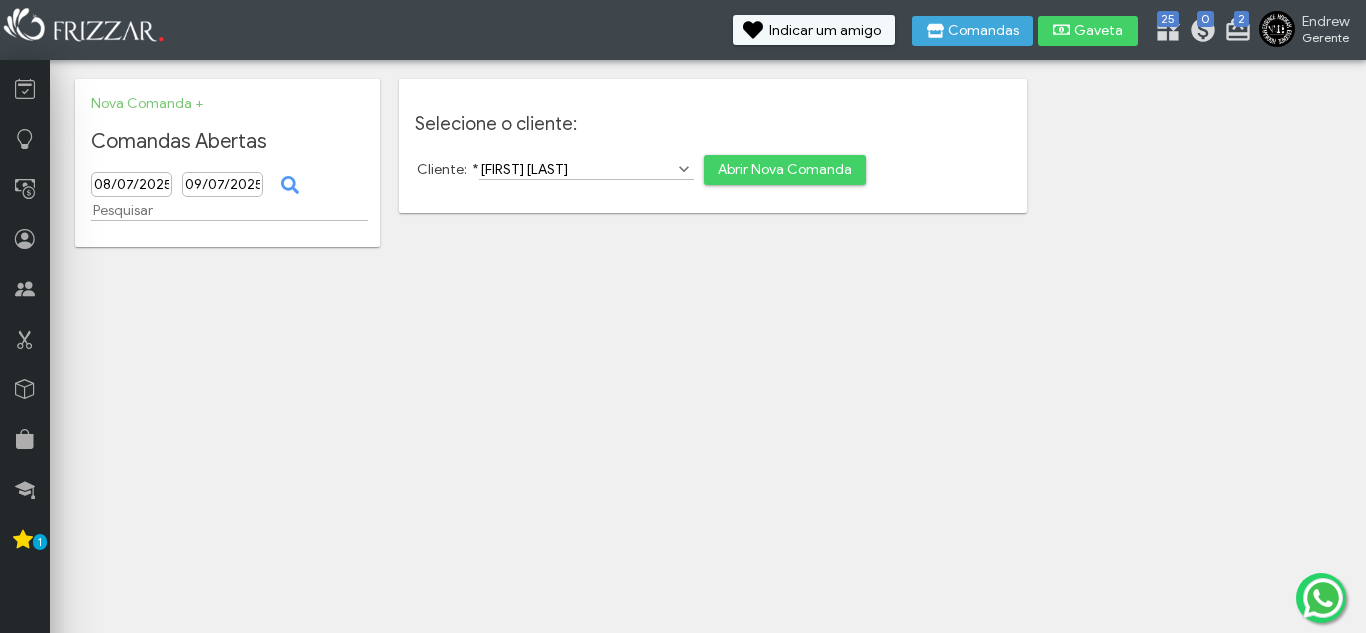 click on "Abrir Nova Comanda" at bounding box center (785, 170) 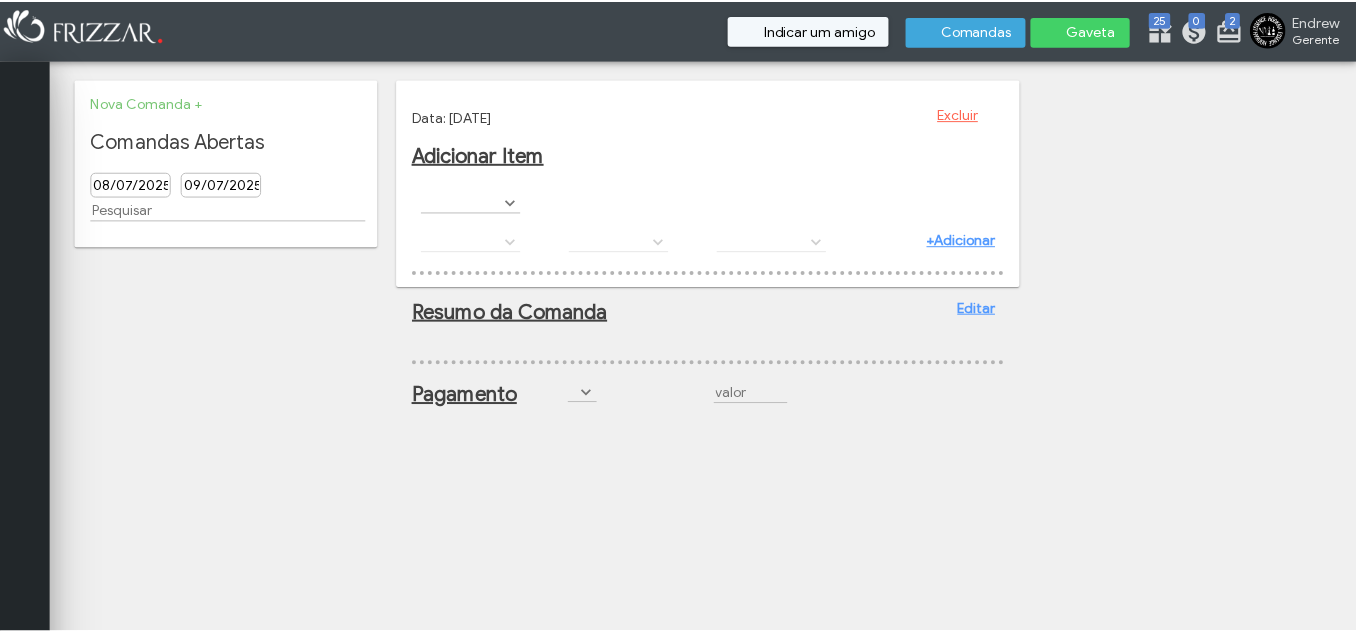 scroll, scrollTop: 0, scrollLeft: 0, axis: both 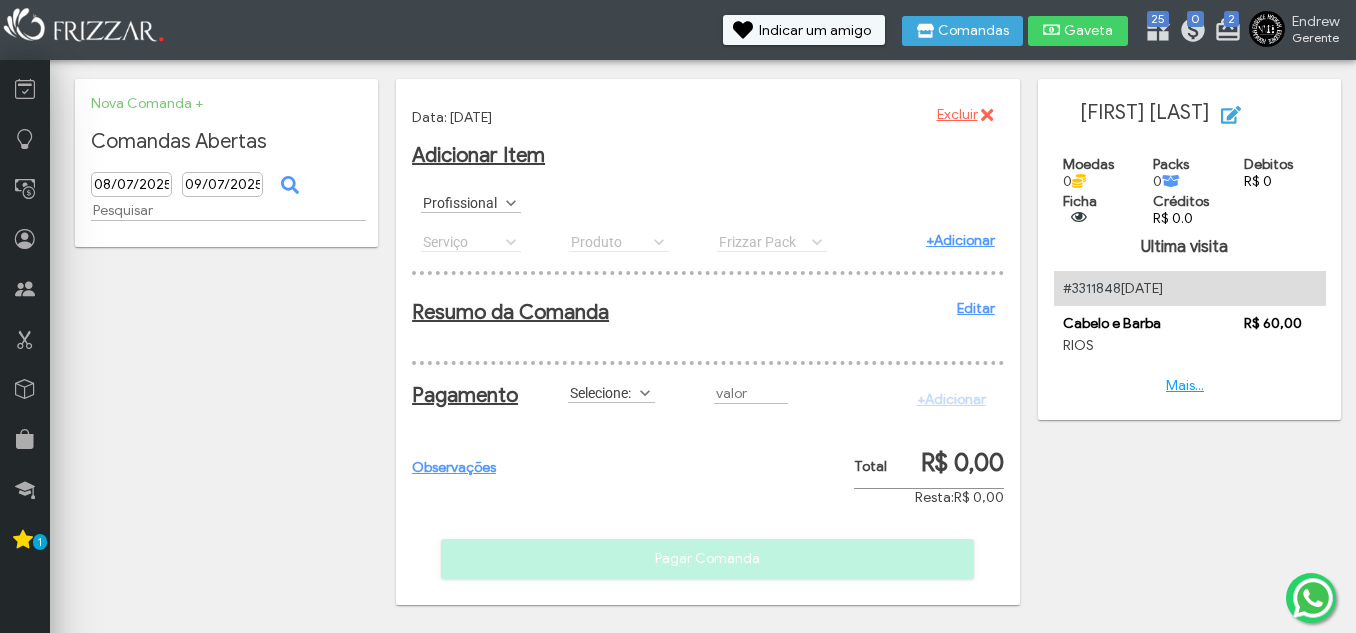 click at bounding box center [511, 203] 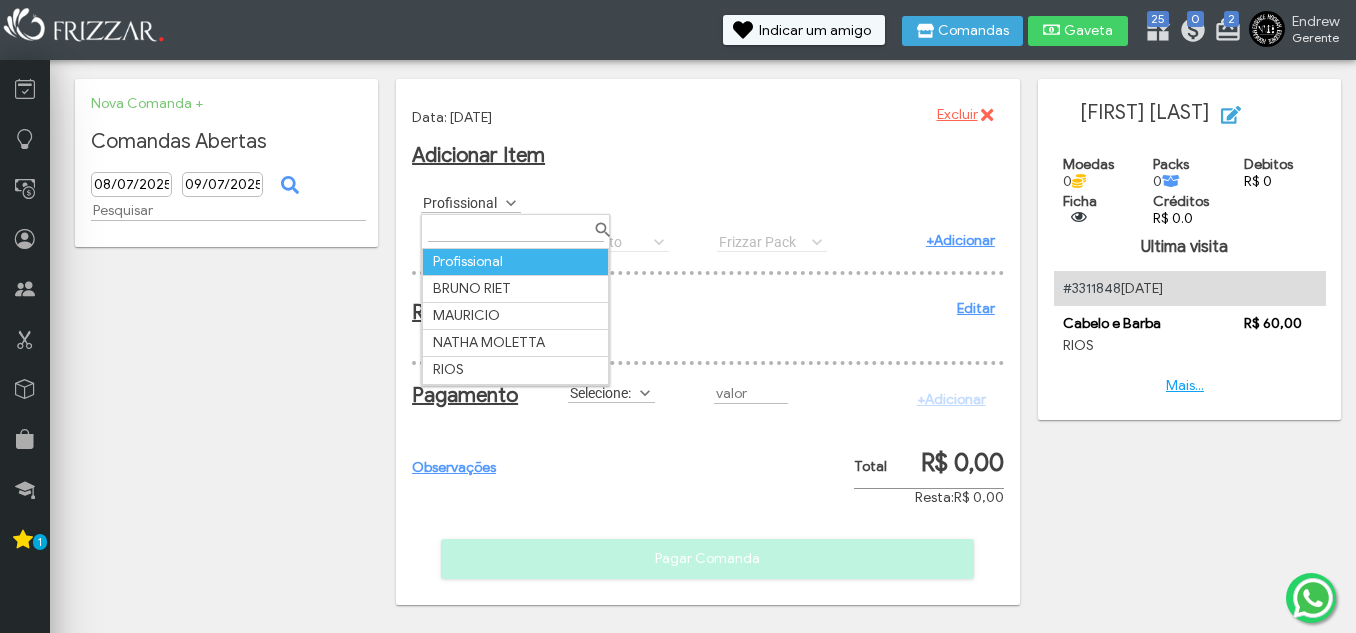 scroll, scrollTop: 11, scrollLeft: 89, axis: both 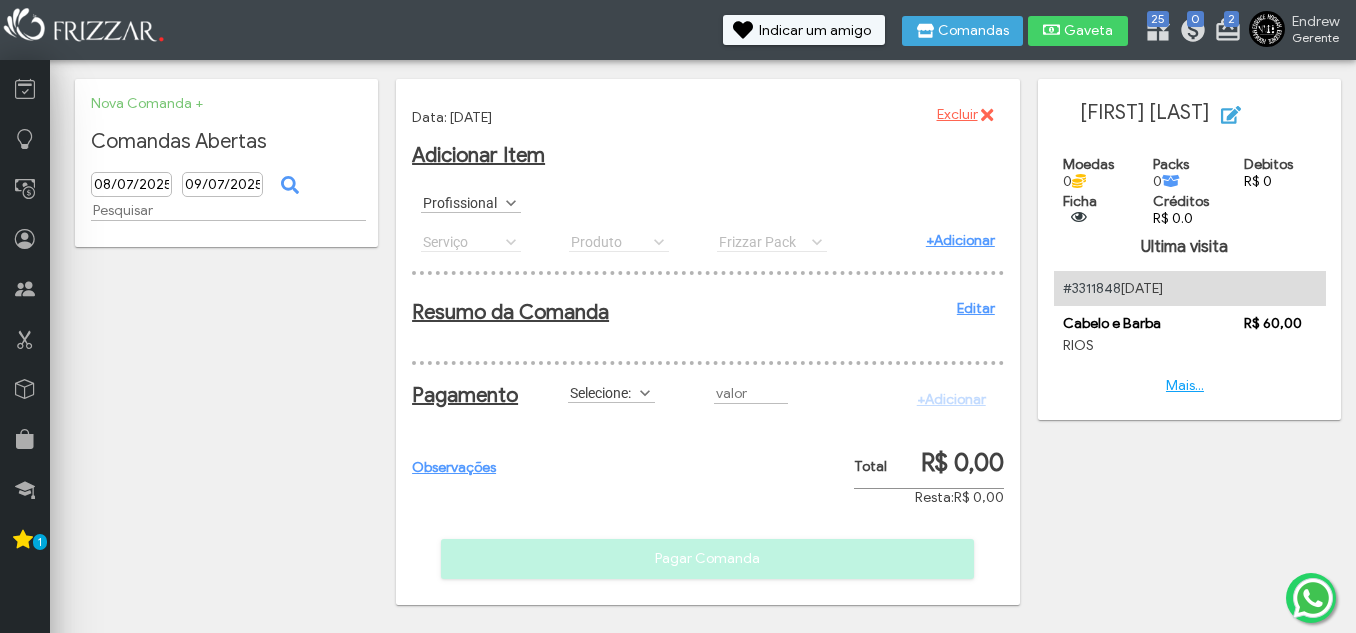 click on "Profissional" at bounding box center (462, 202) 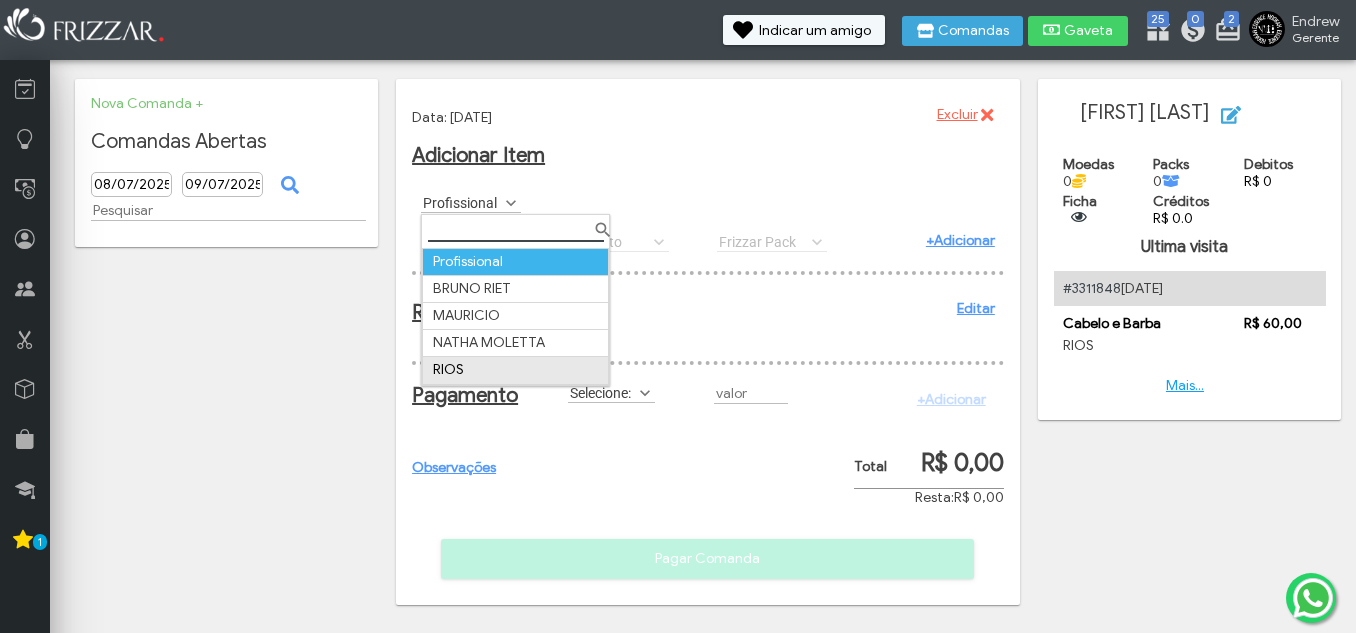 click on "RIOS" at bounding box center (516, 370) 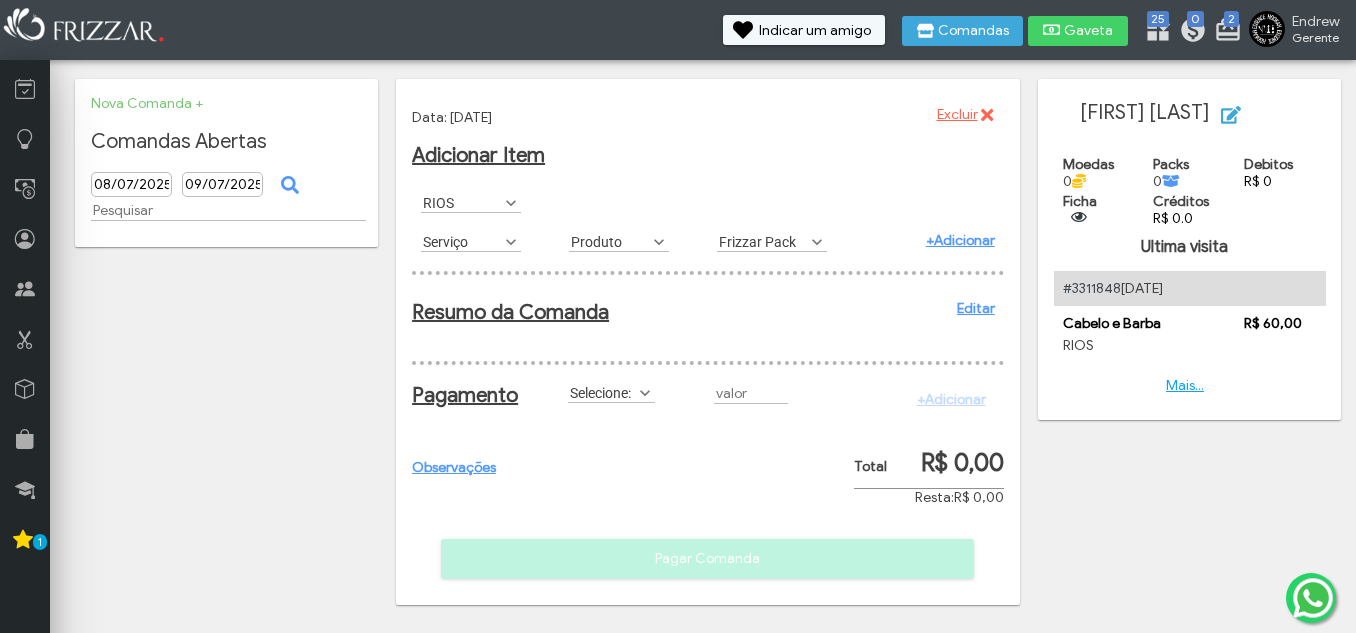 scroll, scrollTop: 11, scrollLeft: 89, axis: both 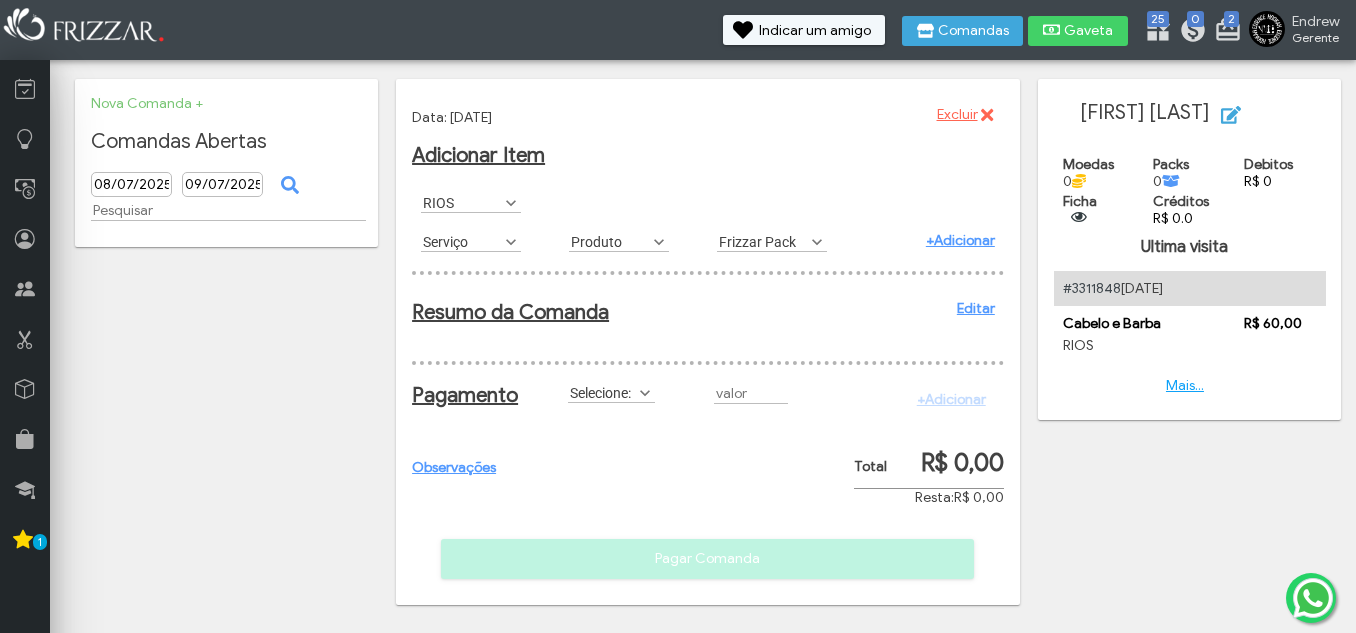 click on "Serviço" at bounding box center (462, 241) 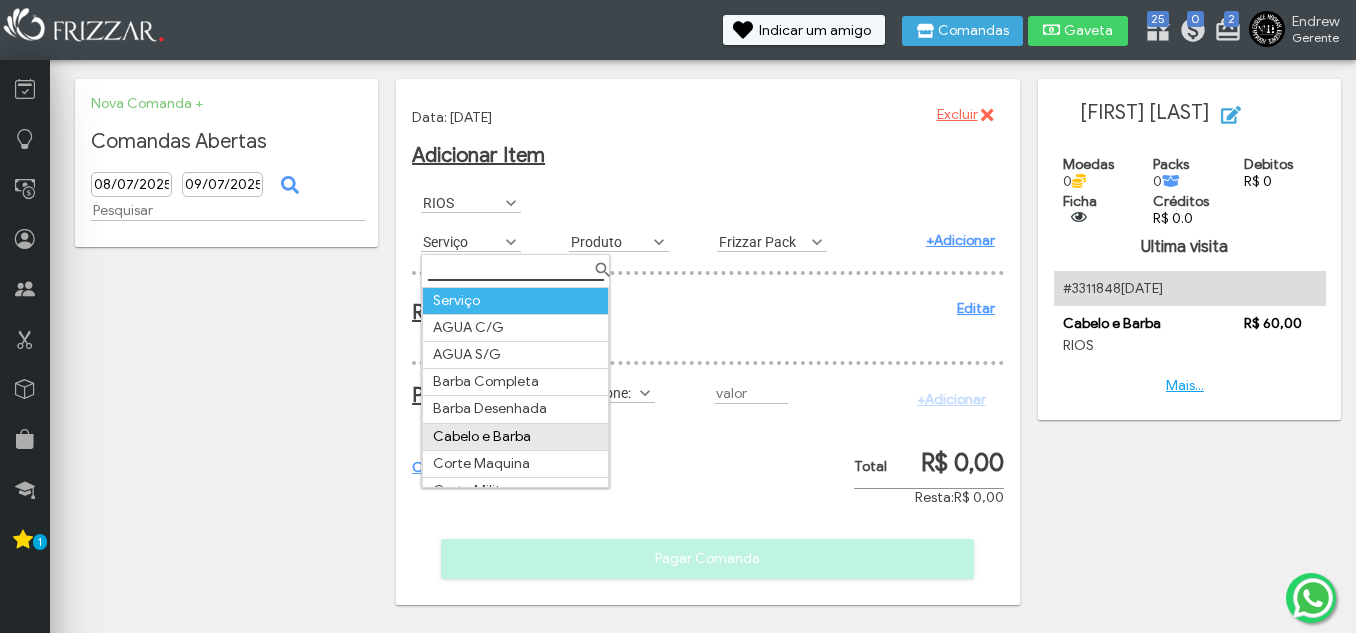 click on "Cabelo e Barba" at bounding box center (516, 436) 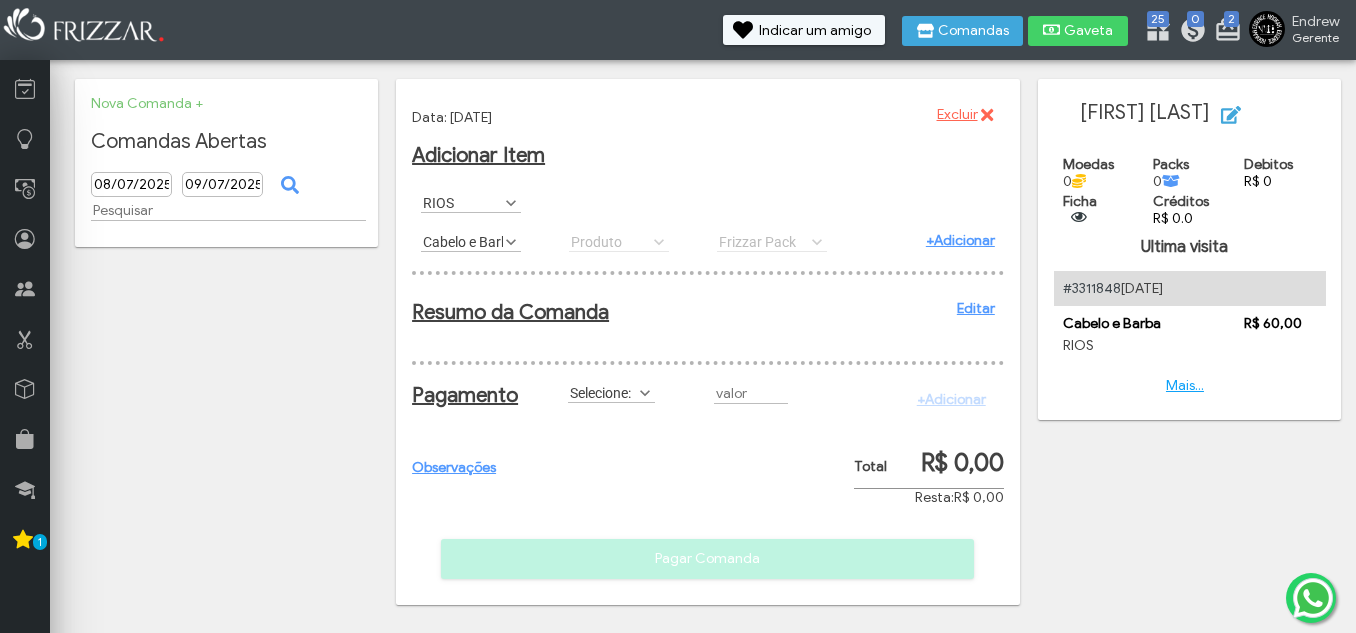 click on "+Adicionar" at bounding box center [960, 240] 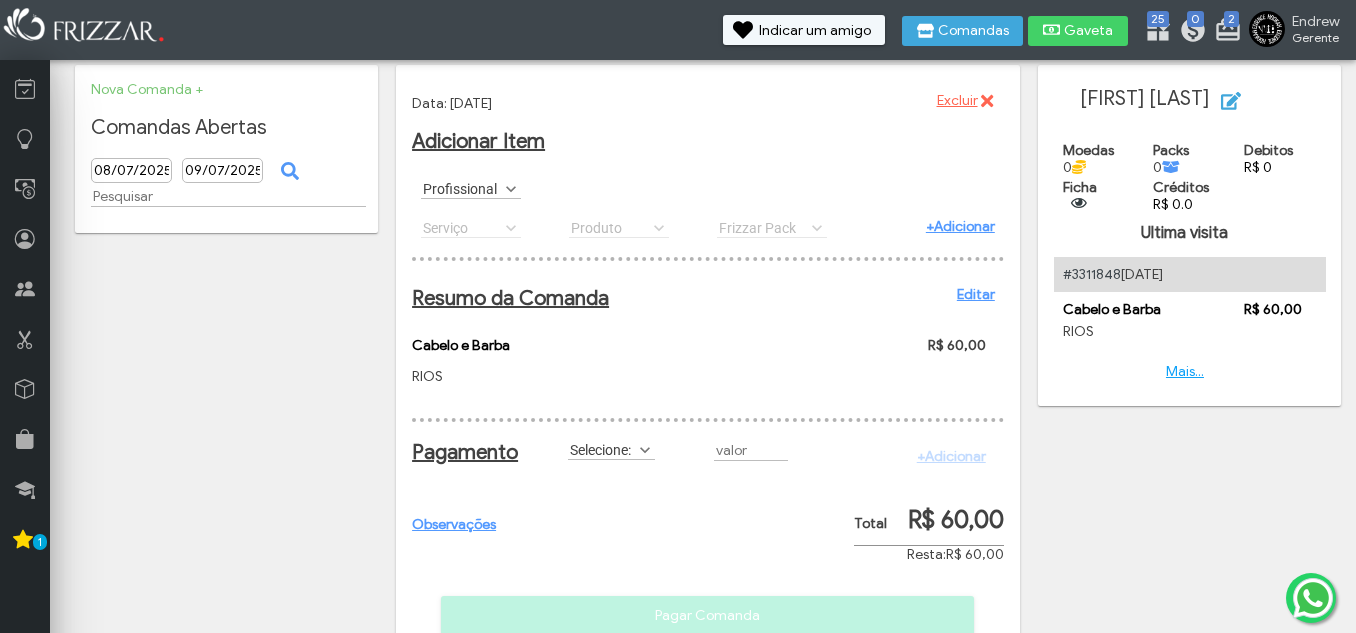 click on "Selecione: Crédito Credito_Frizzar Débito Dinheiro FIADO Moedas_Frizzar Permuta PIX Selecione:" at bounding box center (611, 450) 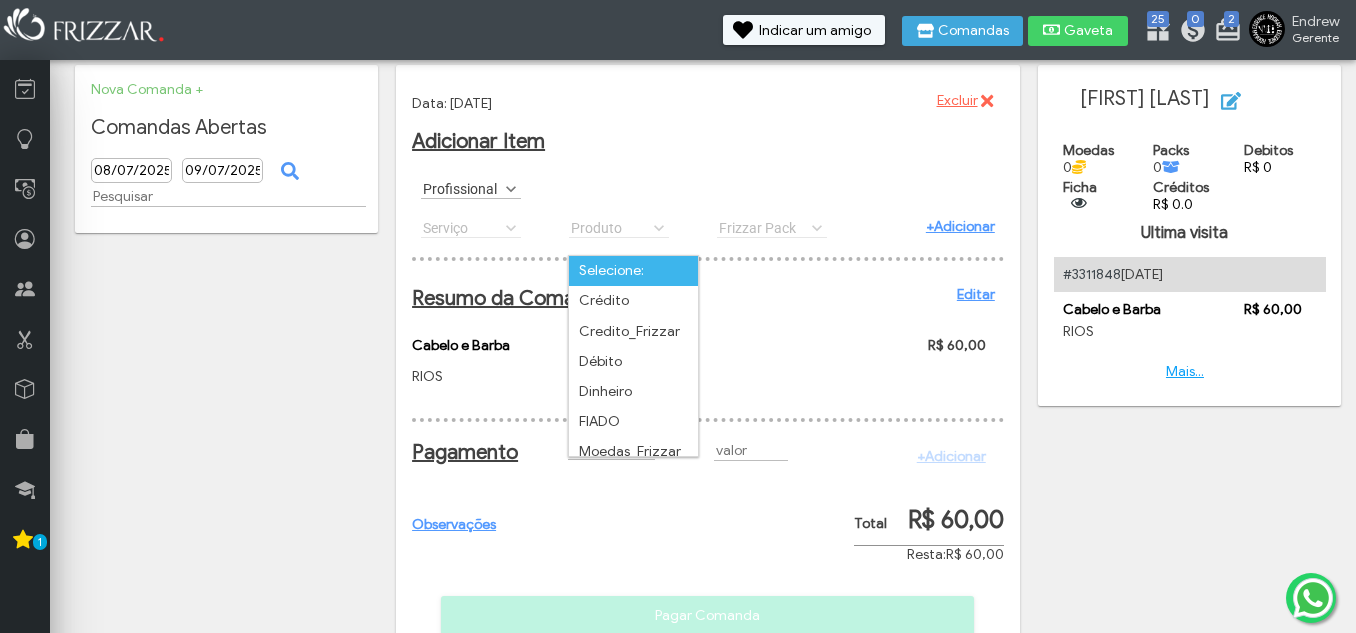 scroll, scrollTop: 11, scrollLeft: 89, axis: both 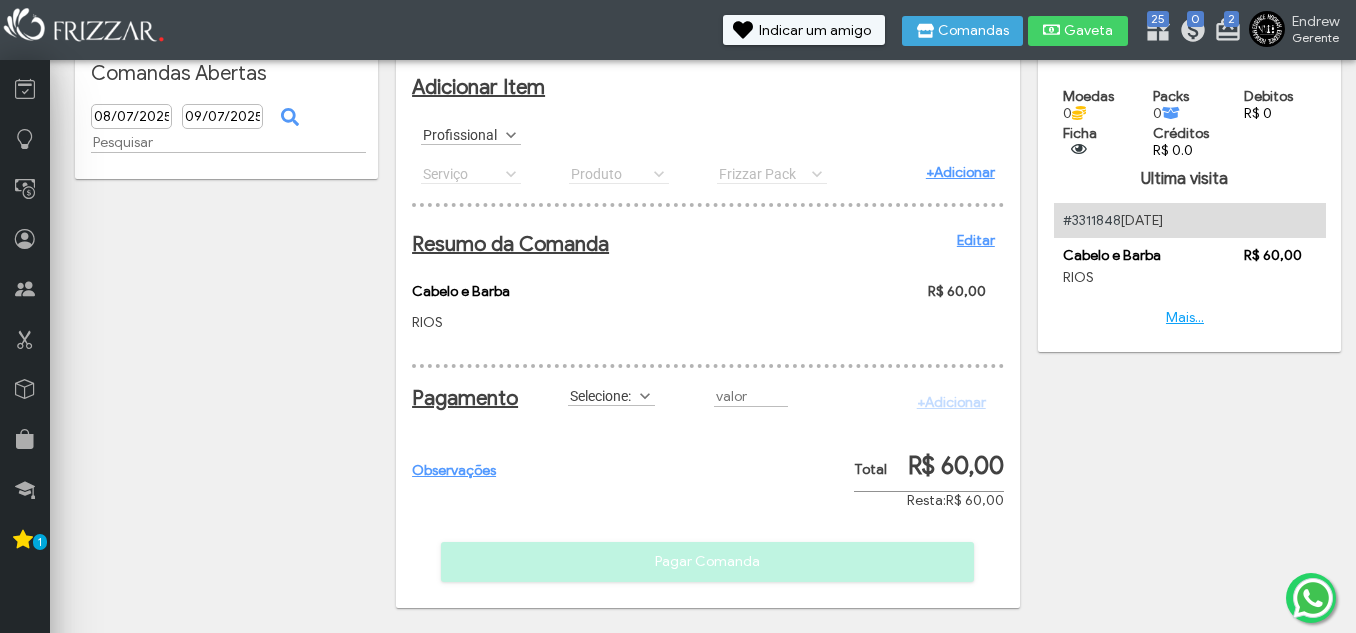 click at bounding box center (645, 396) 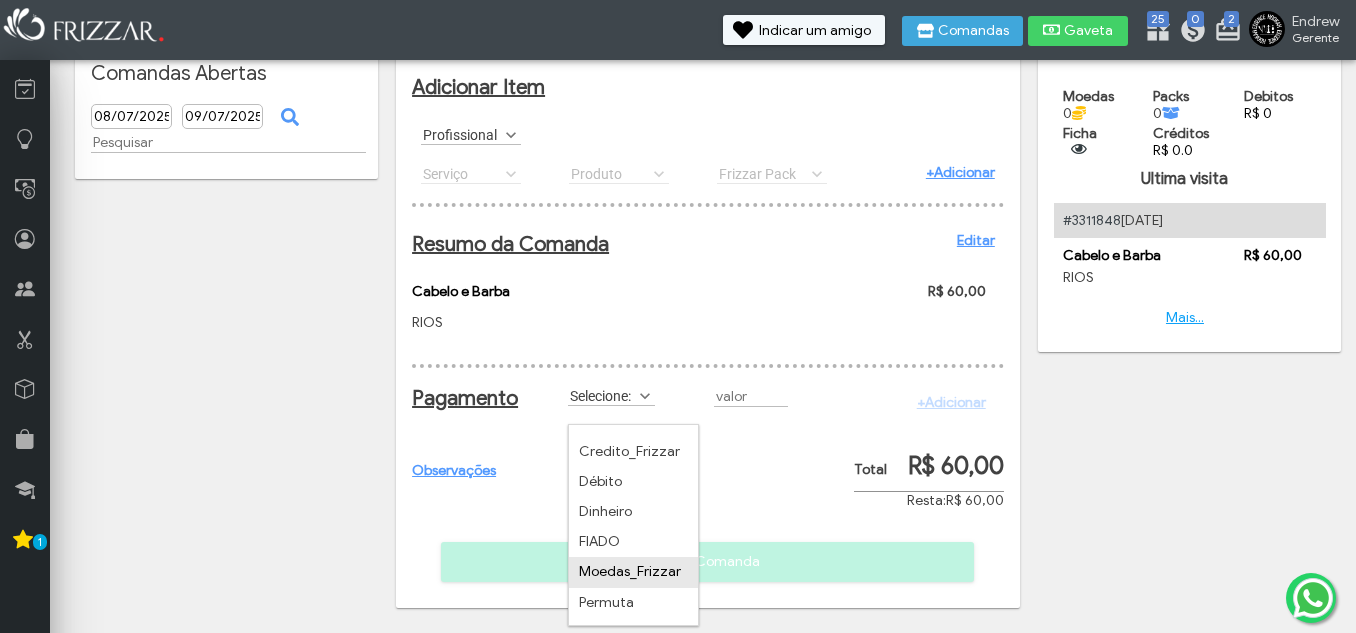scroll, scrollTop: 72, scrollLeft: 0, axis: vertical 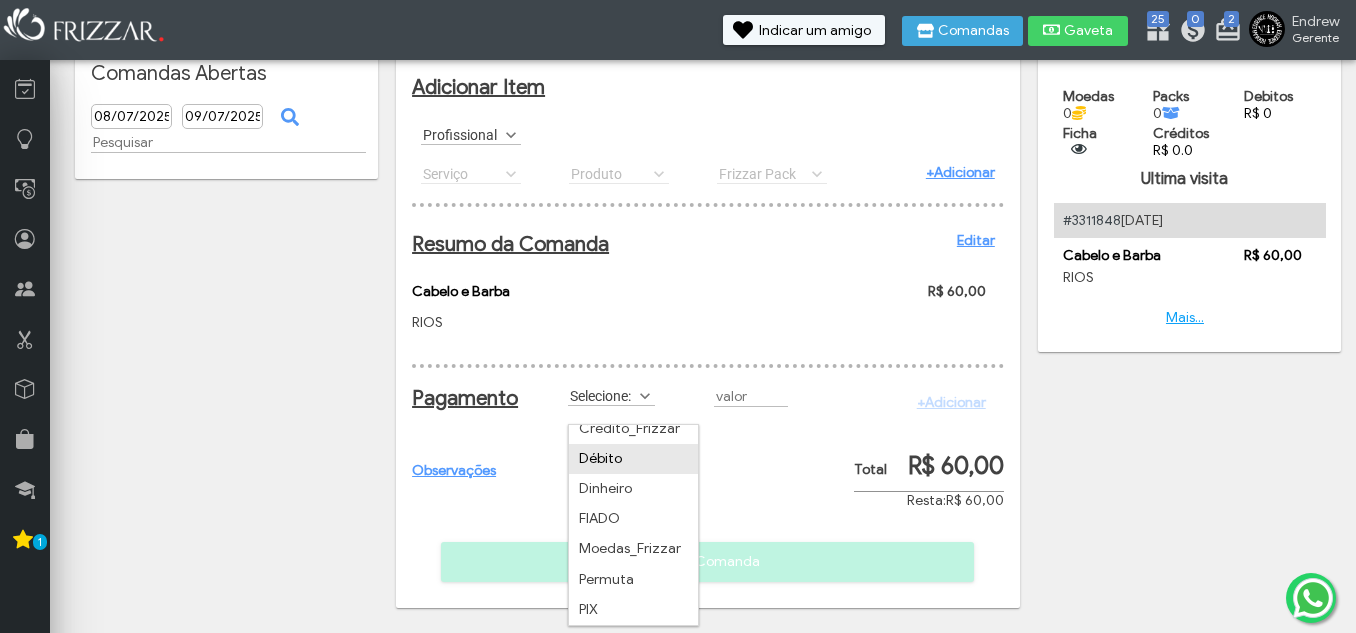 click on "Débito" at bounding box center (633, 459) 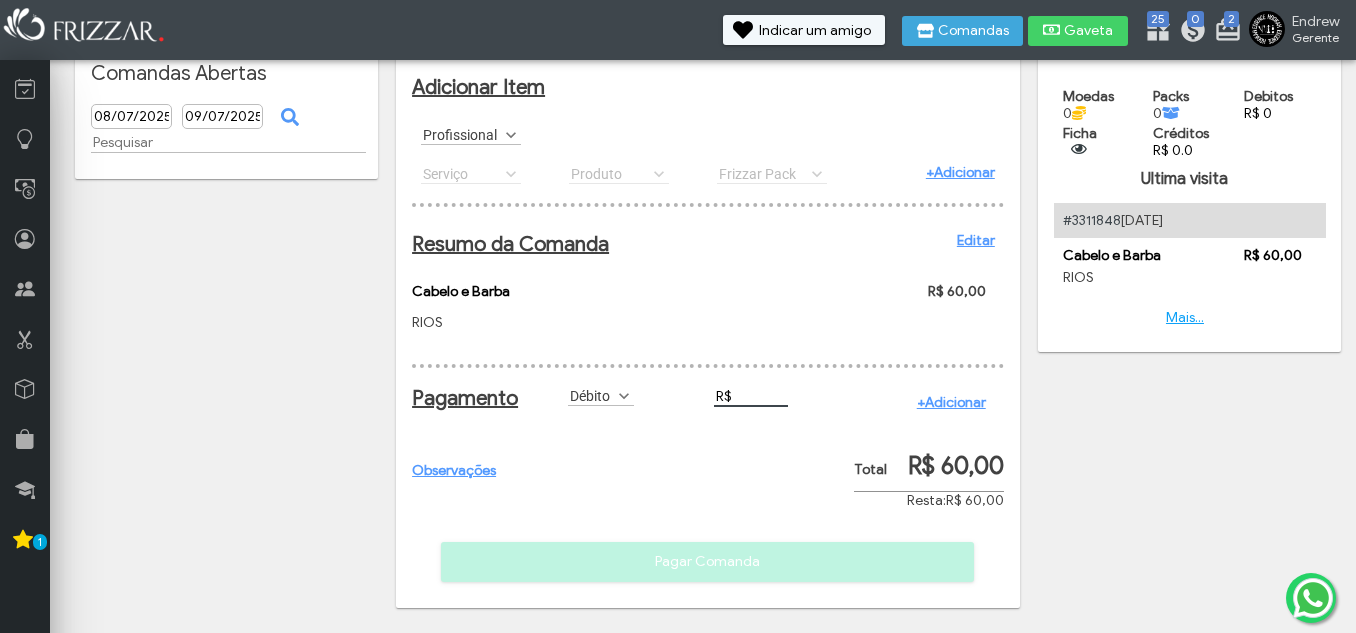 click on "R$" at bounding box center [751, 396] 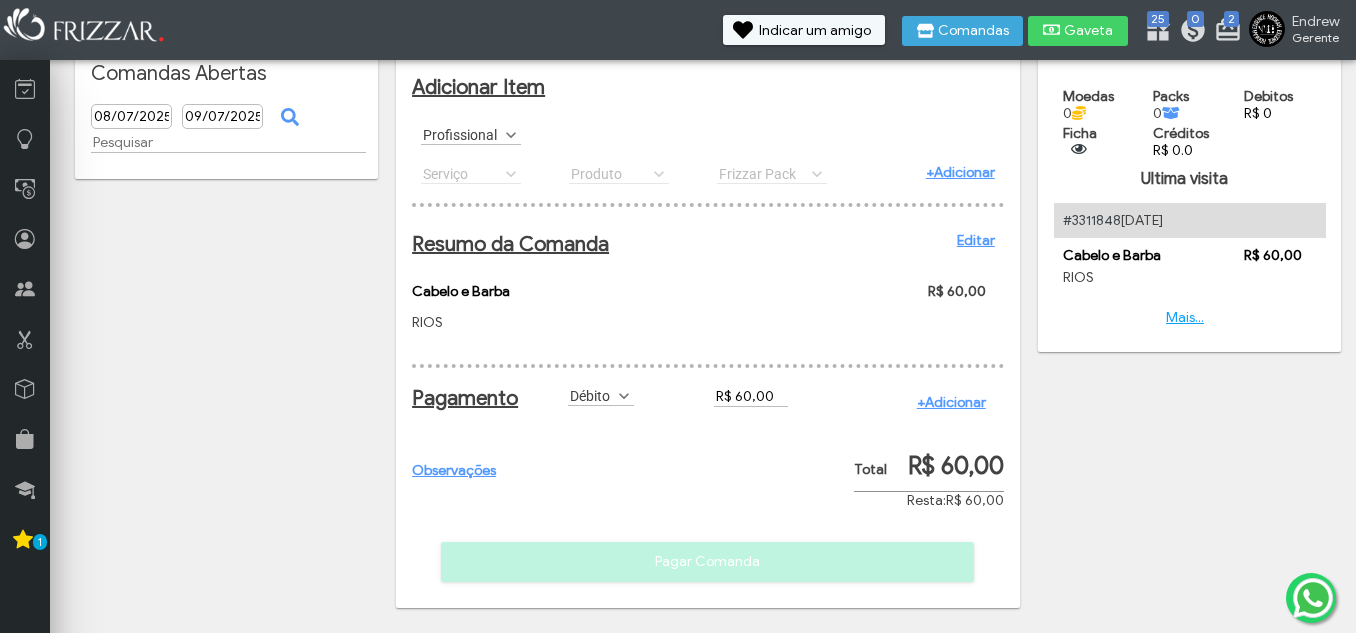 click on "+Adicionar" at bounding box center [951, 402] 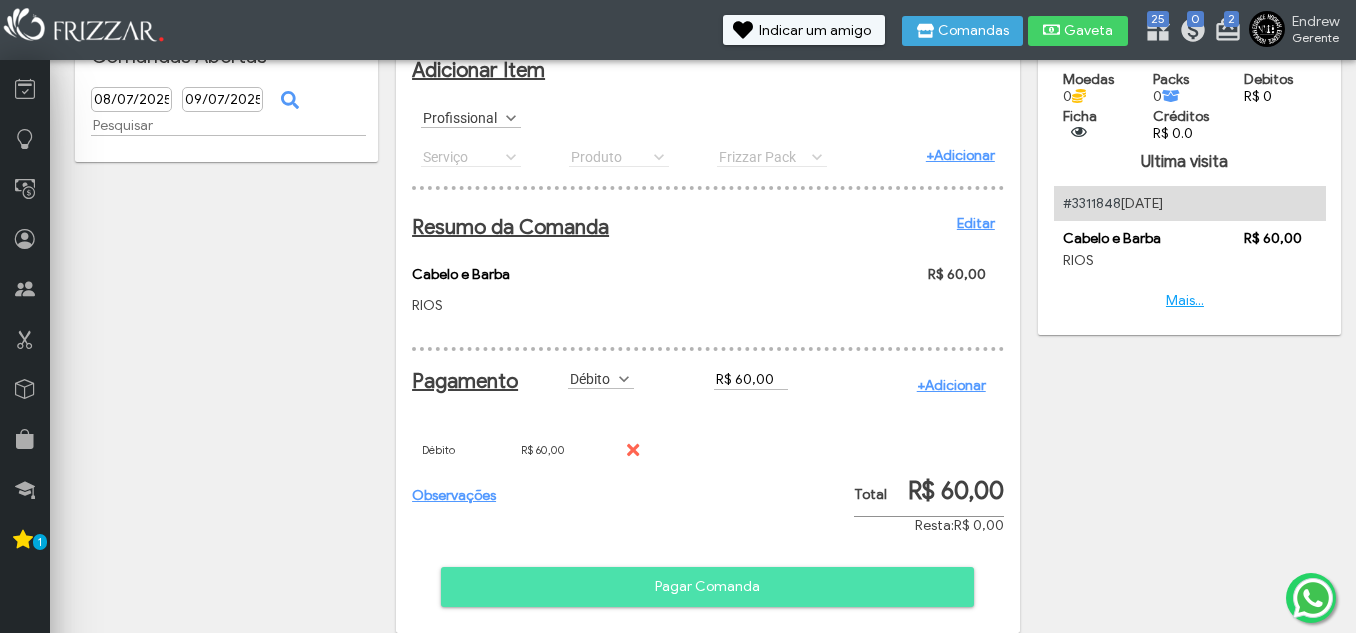 click on "Pagar Comanda" at bounding box center (707, 587) 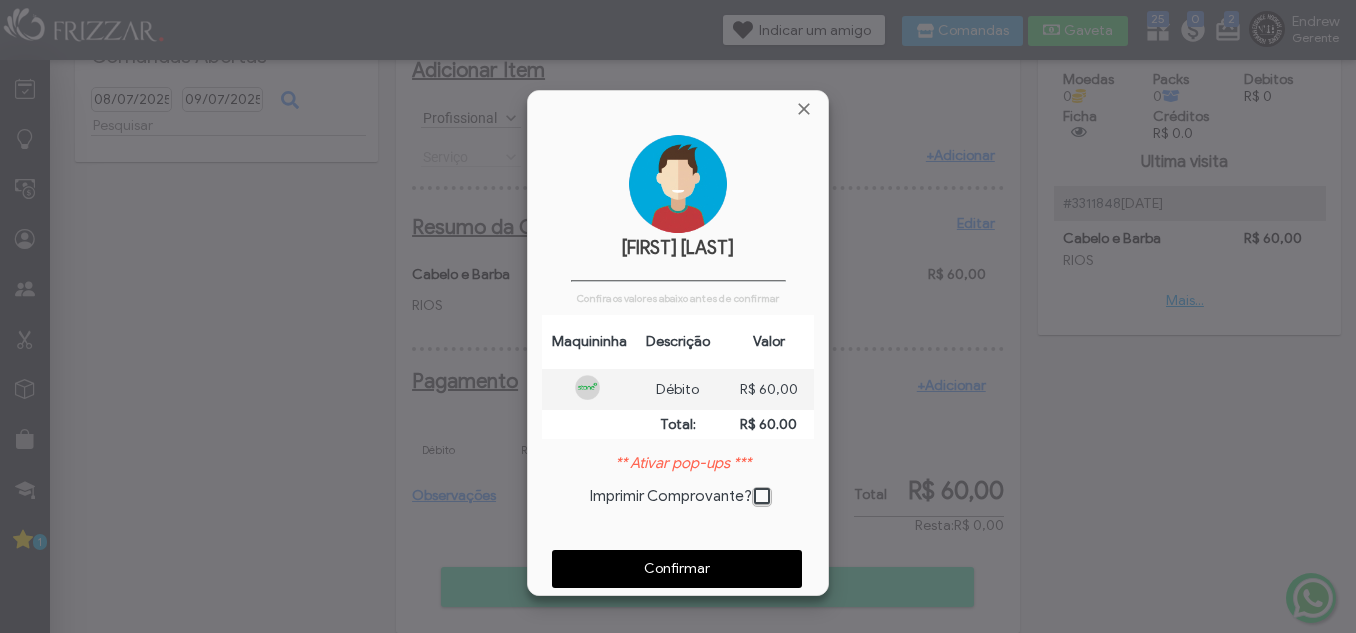 scroll, scrollTop: 10, scrollLeft: 11, axis: both 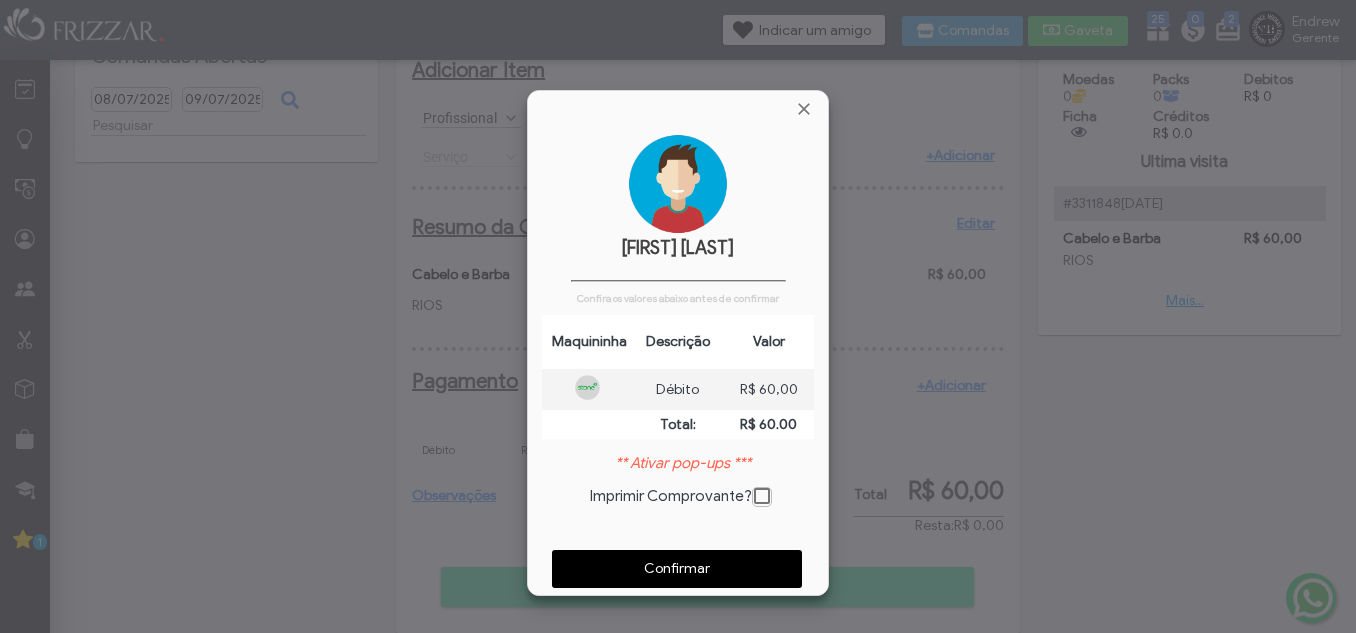click on "Confirmar" at bounding box center (677, 569) 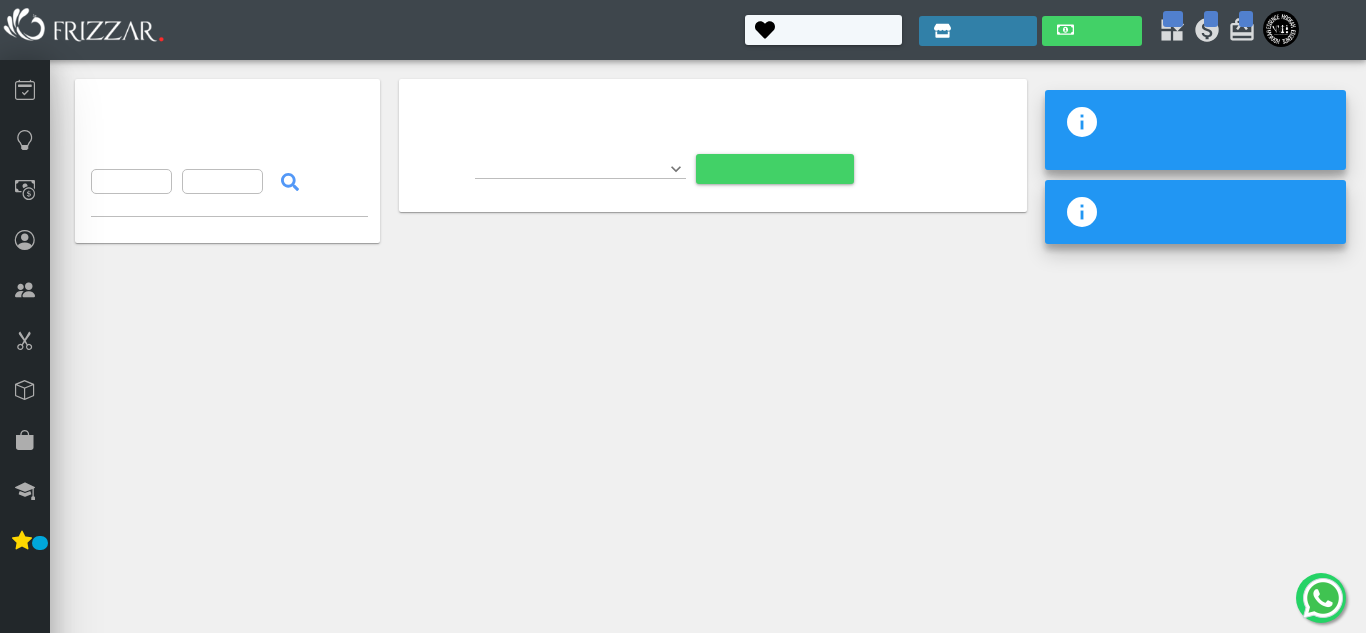scroll, scrollTop: 0, scrollLeft: 0, axis: both 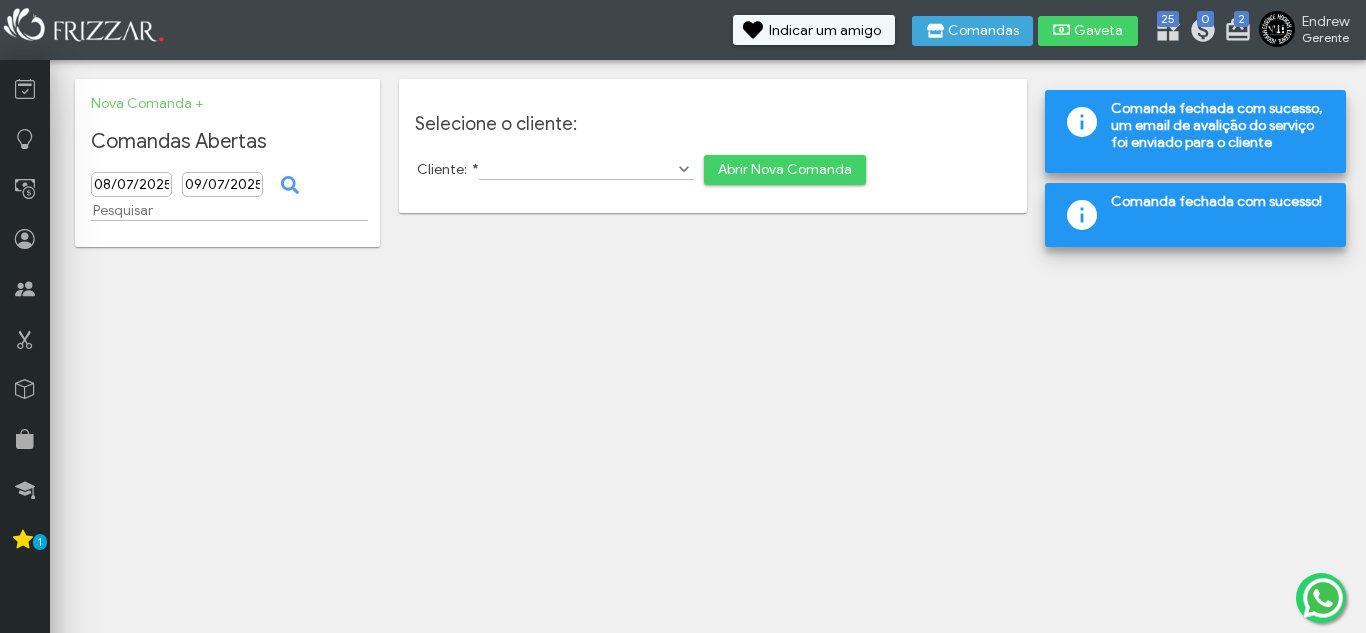 click on "Cliente: *" at bounding box center (586, 169) 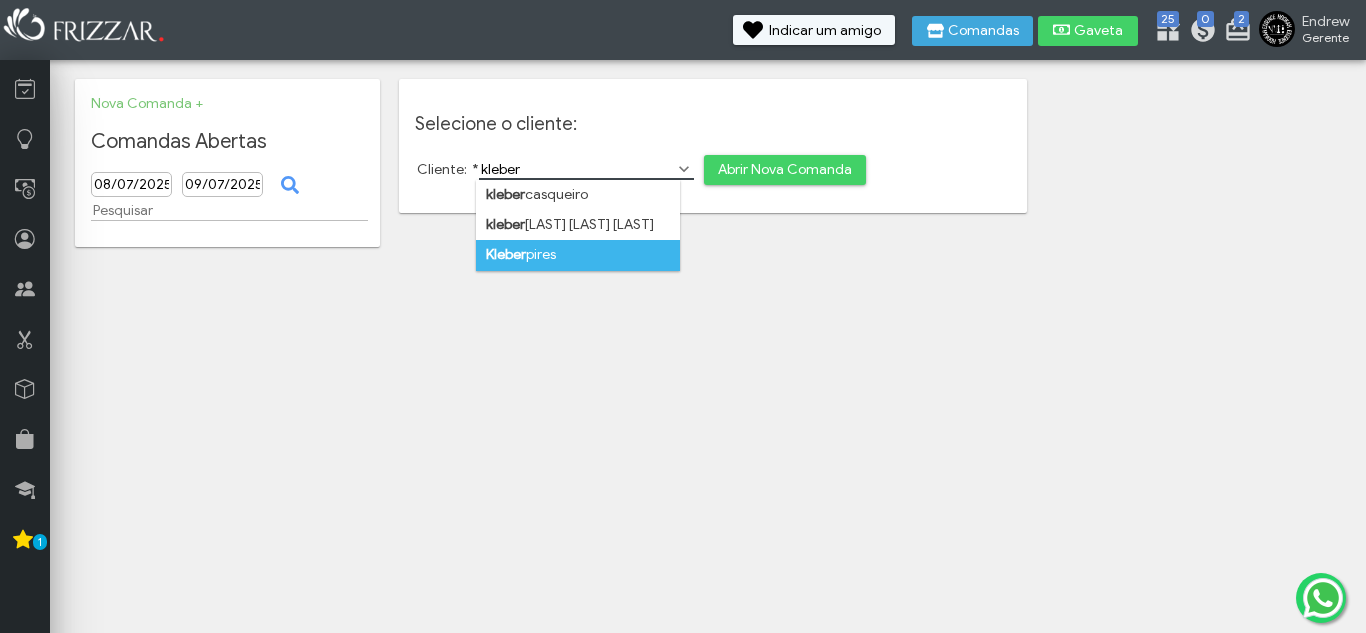 type on "kleber" 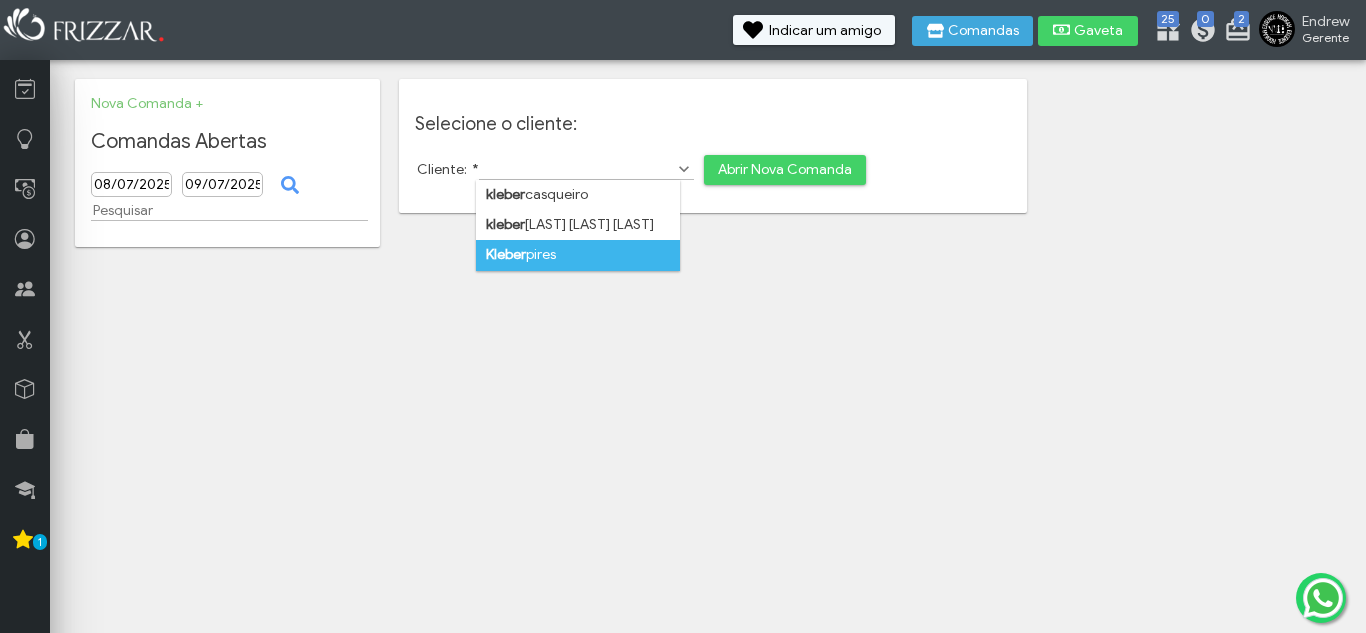click on "[FIRST] [LAST]" at bounding box center [578, 255] 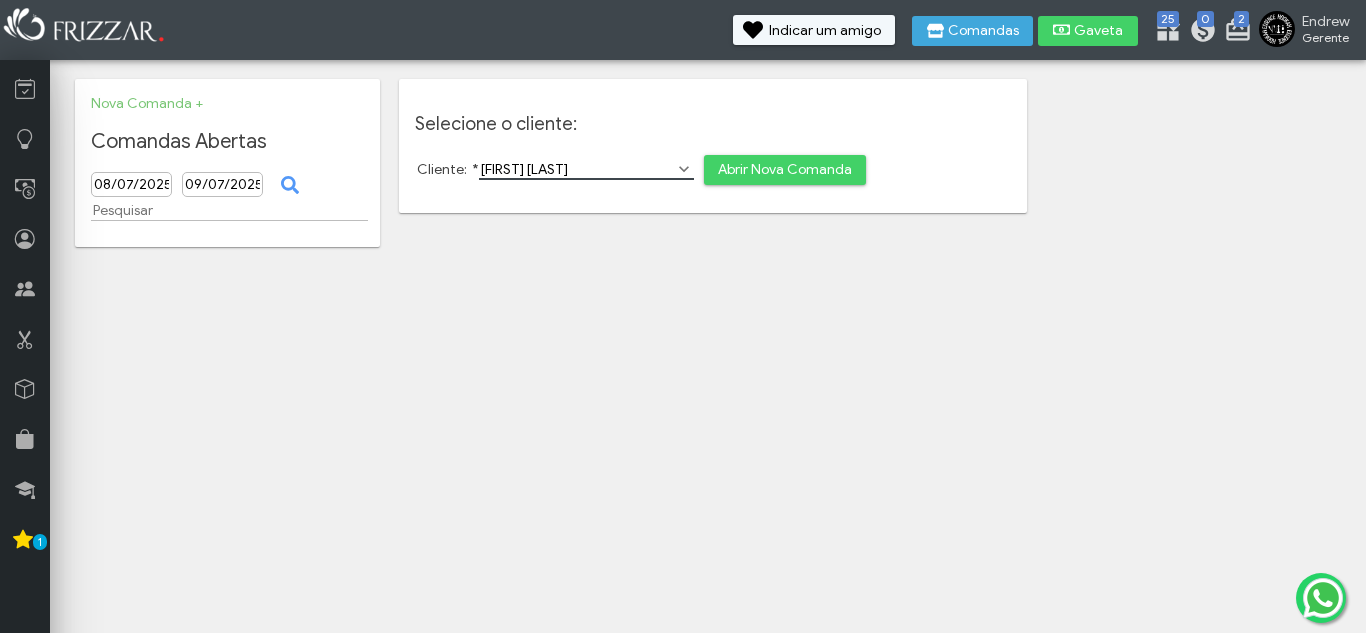 click on "Abrir Nova Comanda" at bounding box center [785, 170] 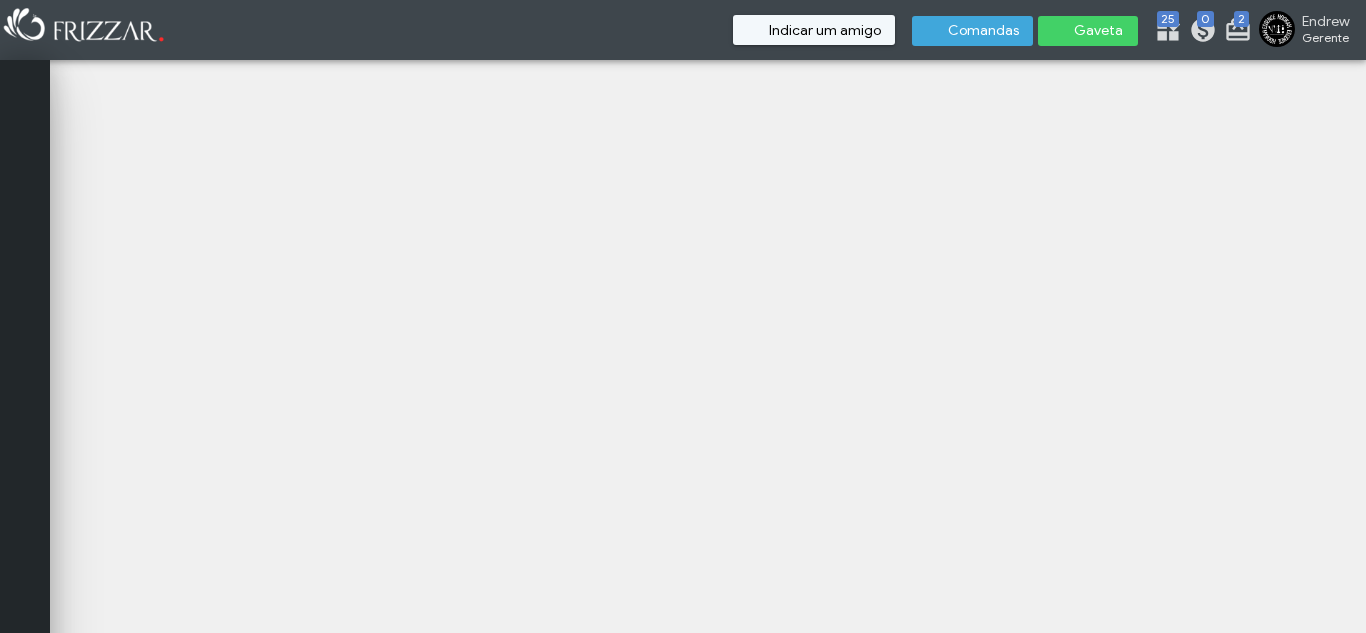scroll, scrollTop: 0, scrollLeft: 0, axis: both 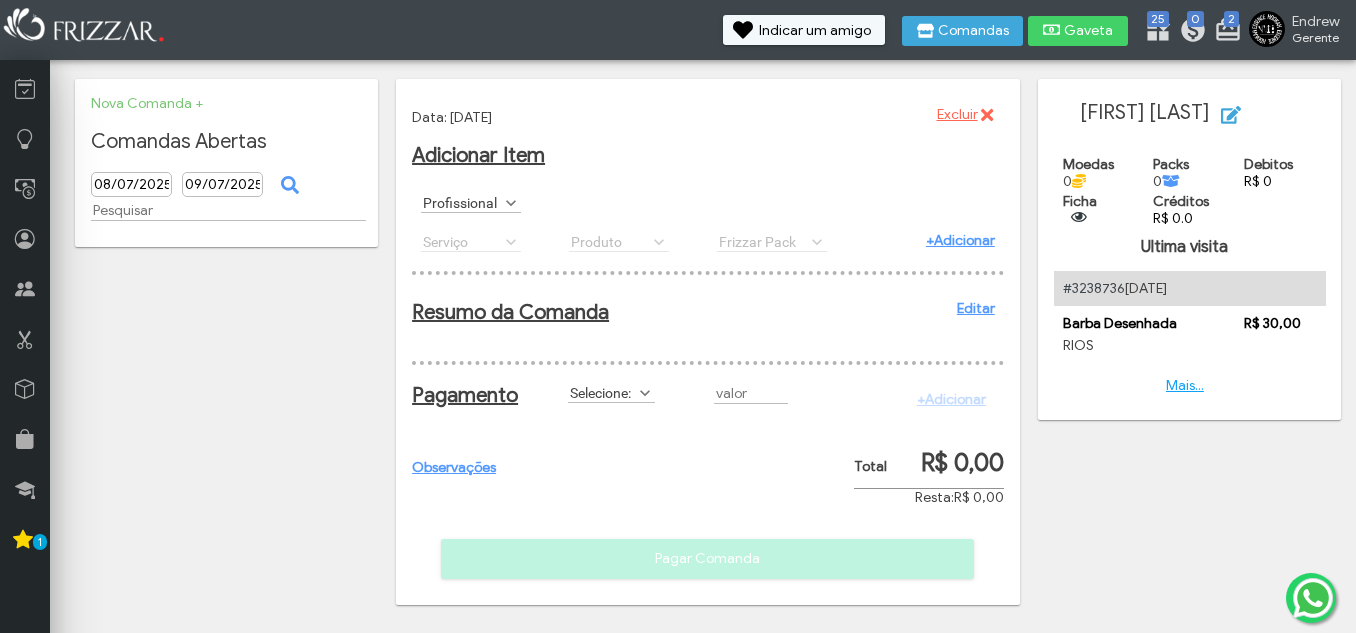 click on "Profissional" at bounding box center [462, 202] 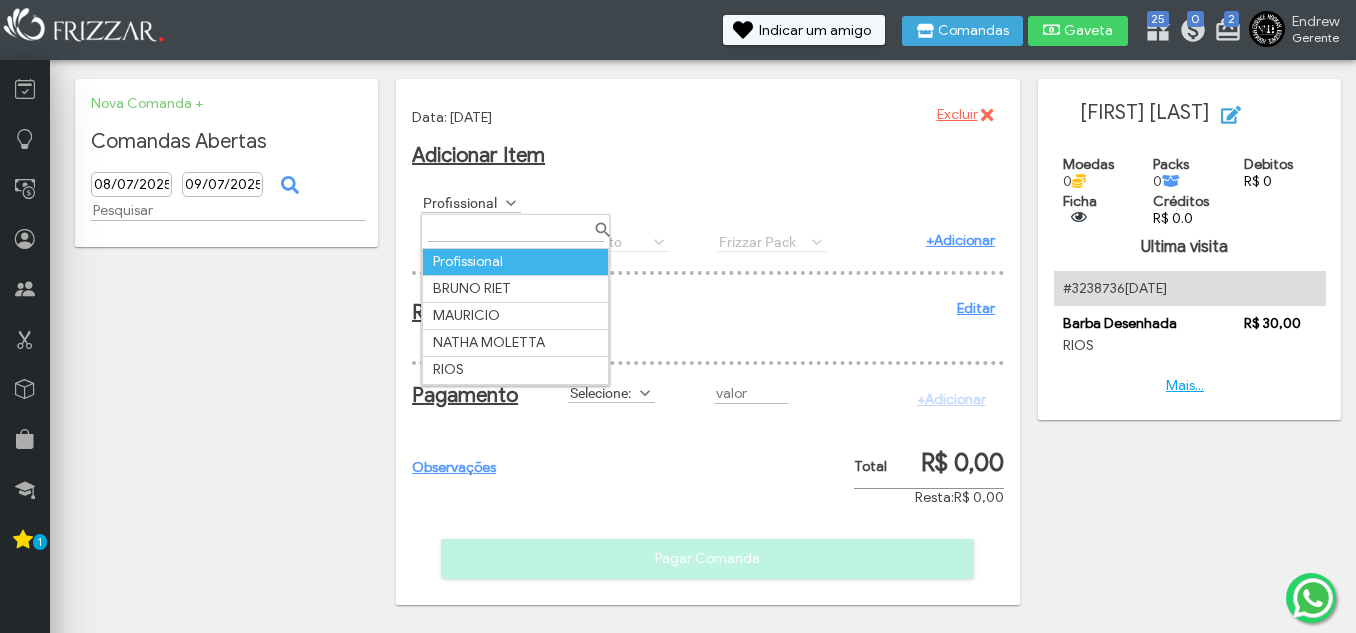 scroll, scrollTop: 11, scrollLeft: 89, axis: both 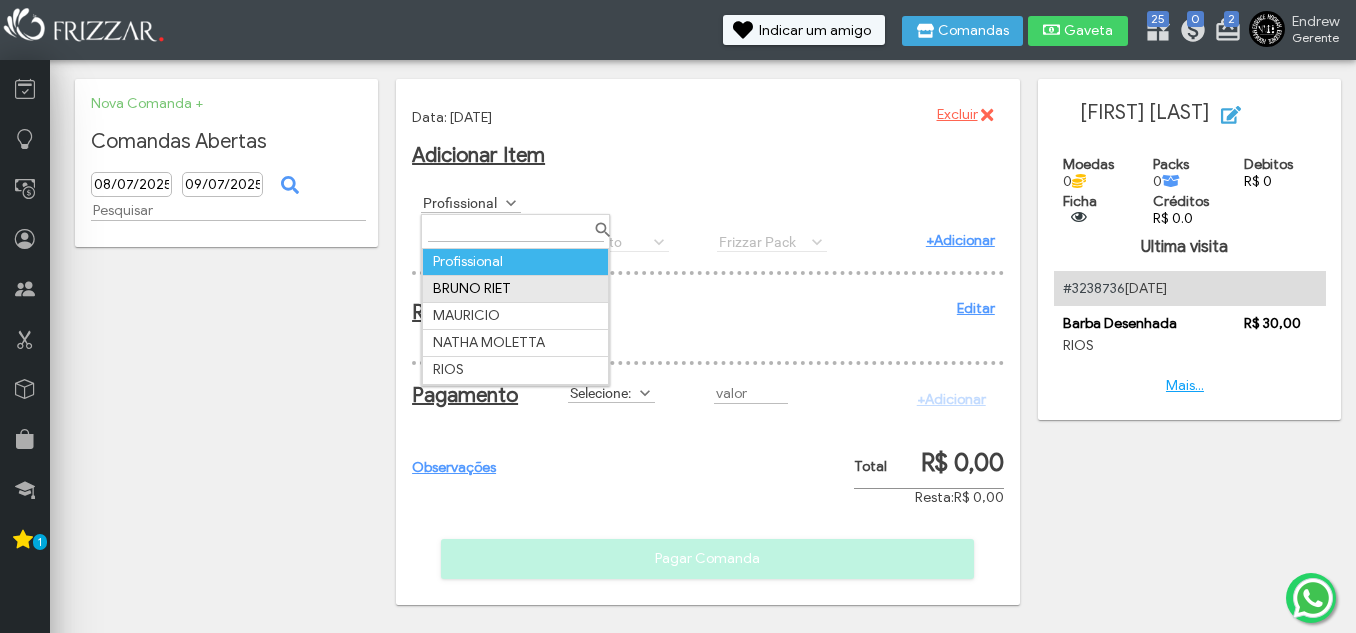 click on "BRUNO RIET" at bounding box center [516, 288] 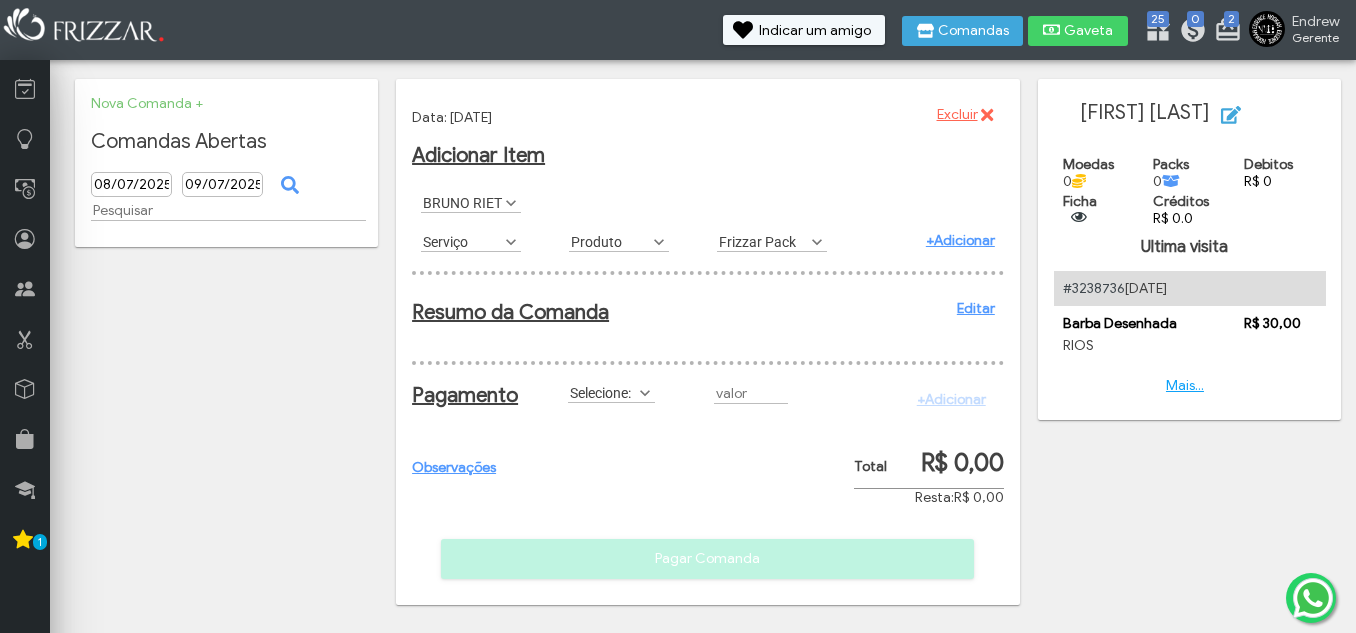 scroll, scrollTop: 11, scrollLeft: 89, axis: both 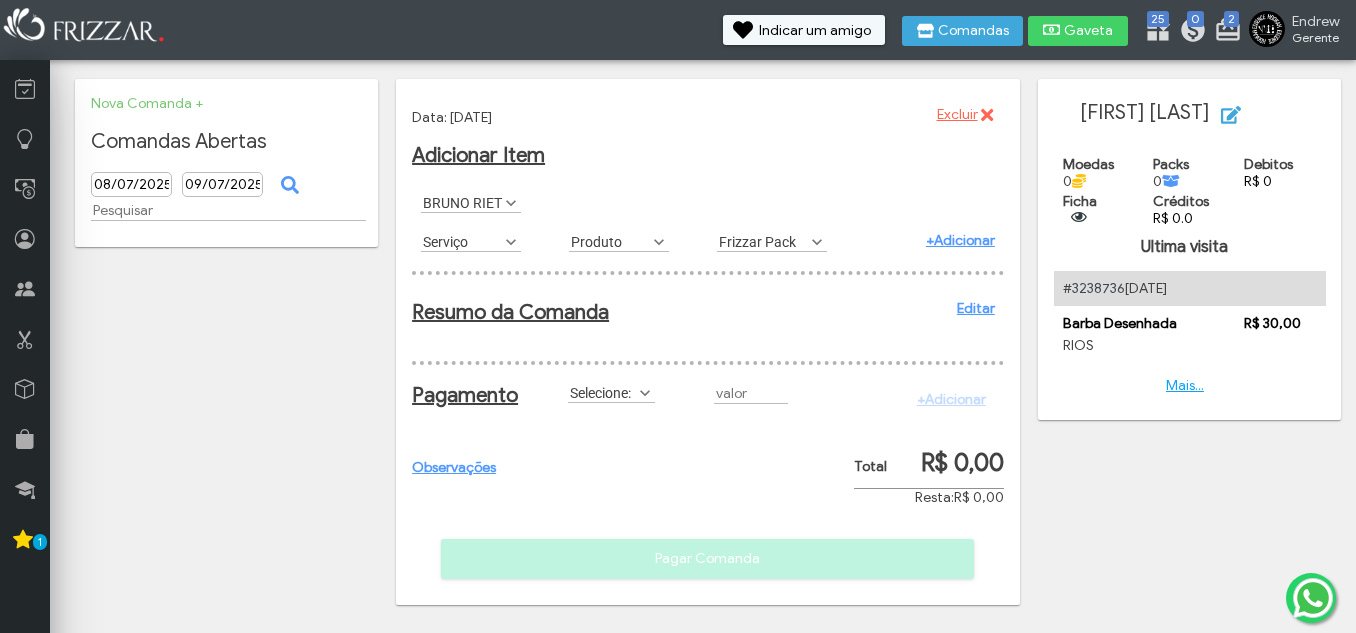 click on "+Adicionar" at bounding box center (960, 240) 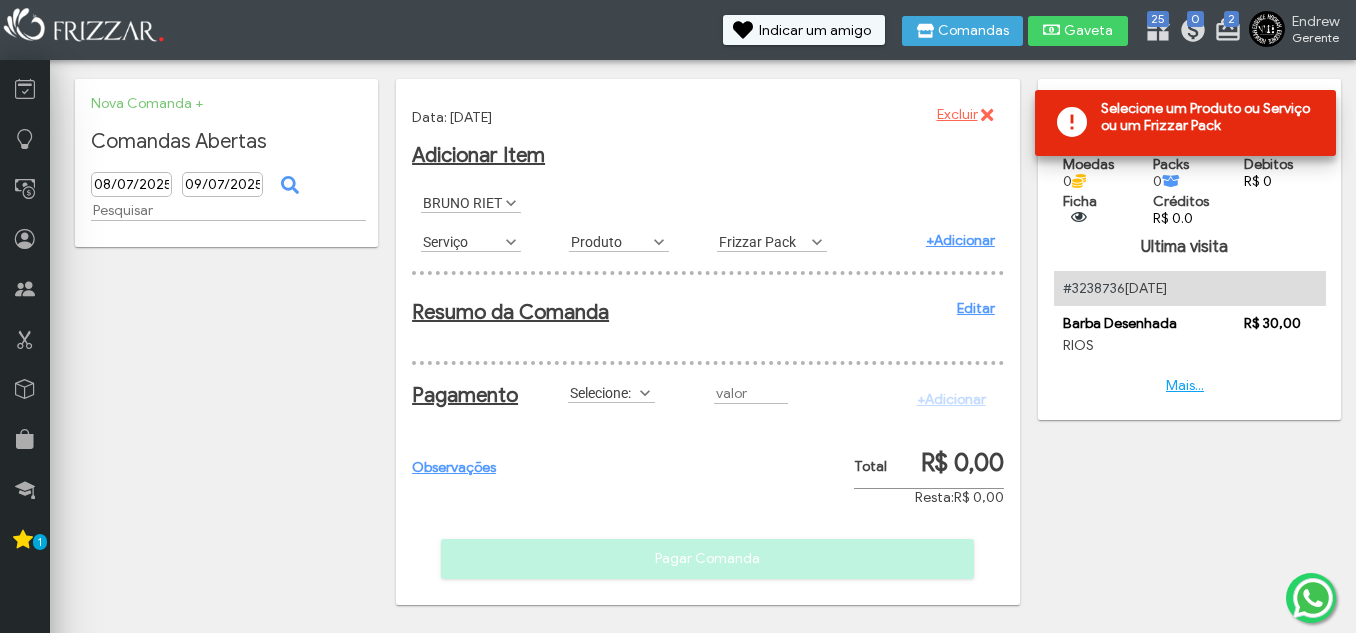 scroll, scrollTop: 14, scrollLeft: 0, axis: vertical 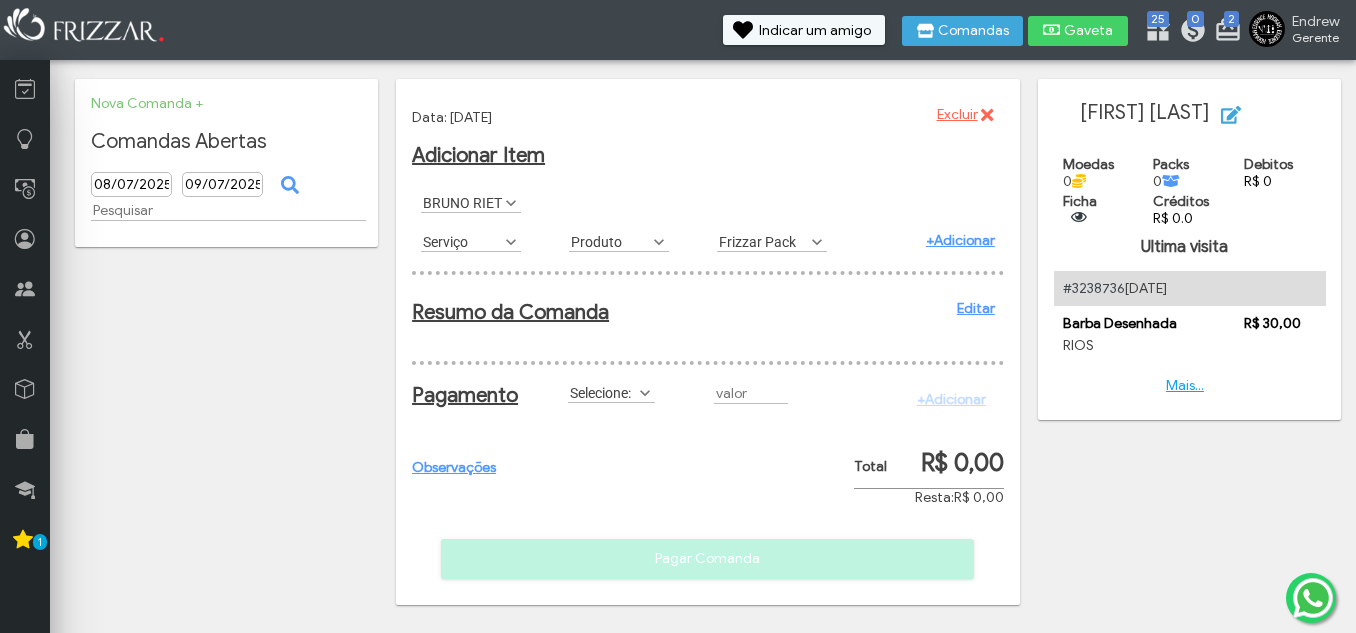 click on "Selecione:" at bounding box center (602, 392) 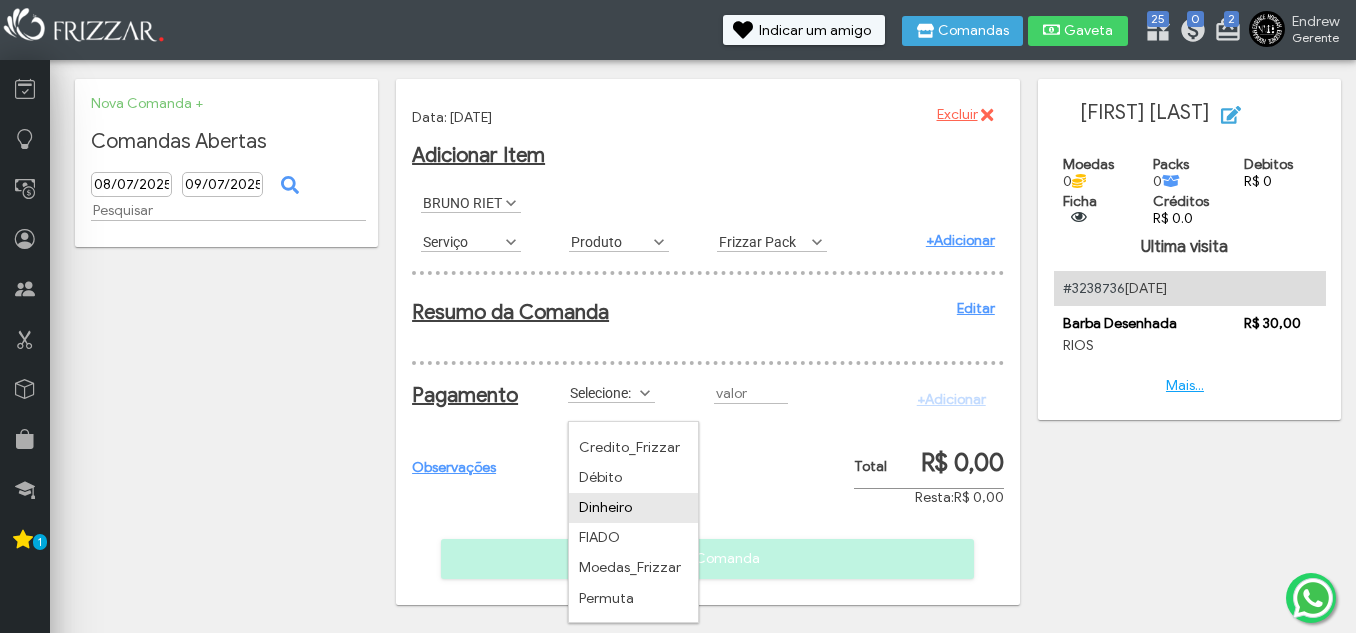scroll, scrollTop: 72, scrollLeft: 0, axis: vertical 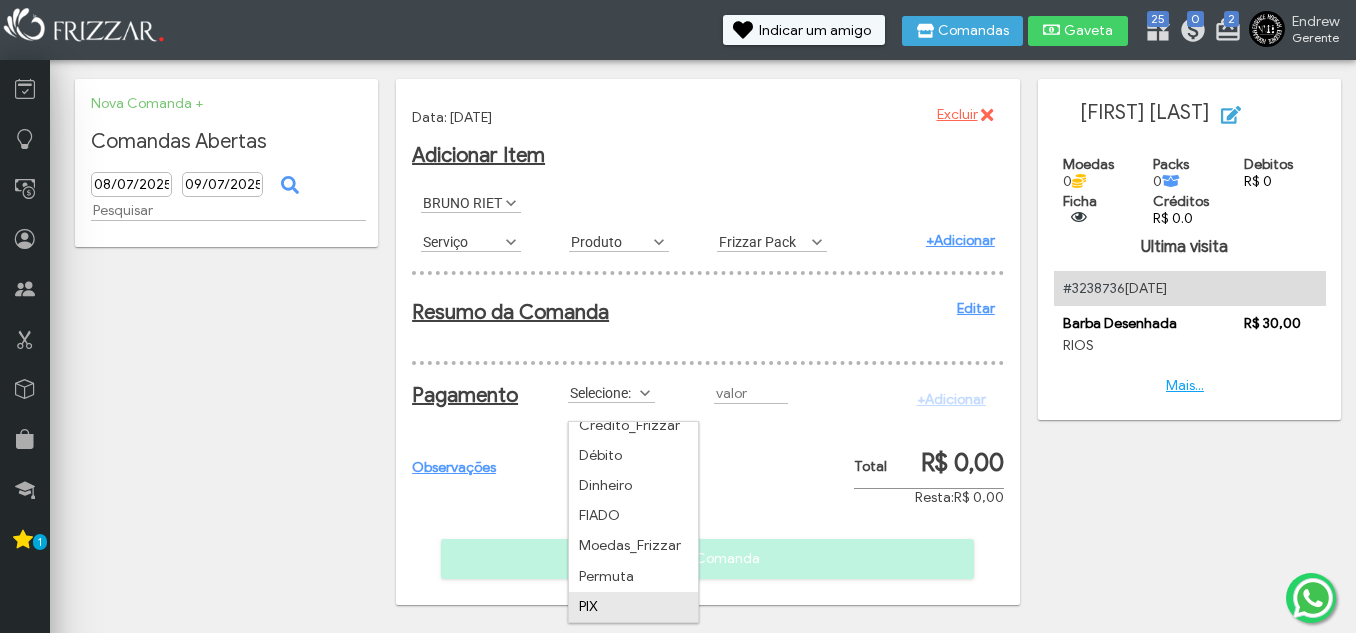 click on "PIX" at bounding box center (633, 607) 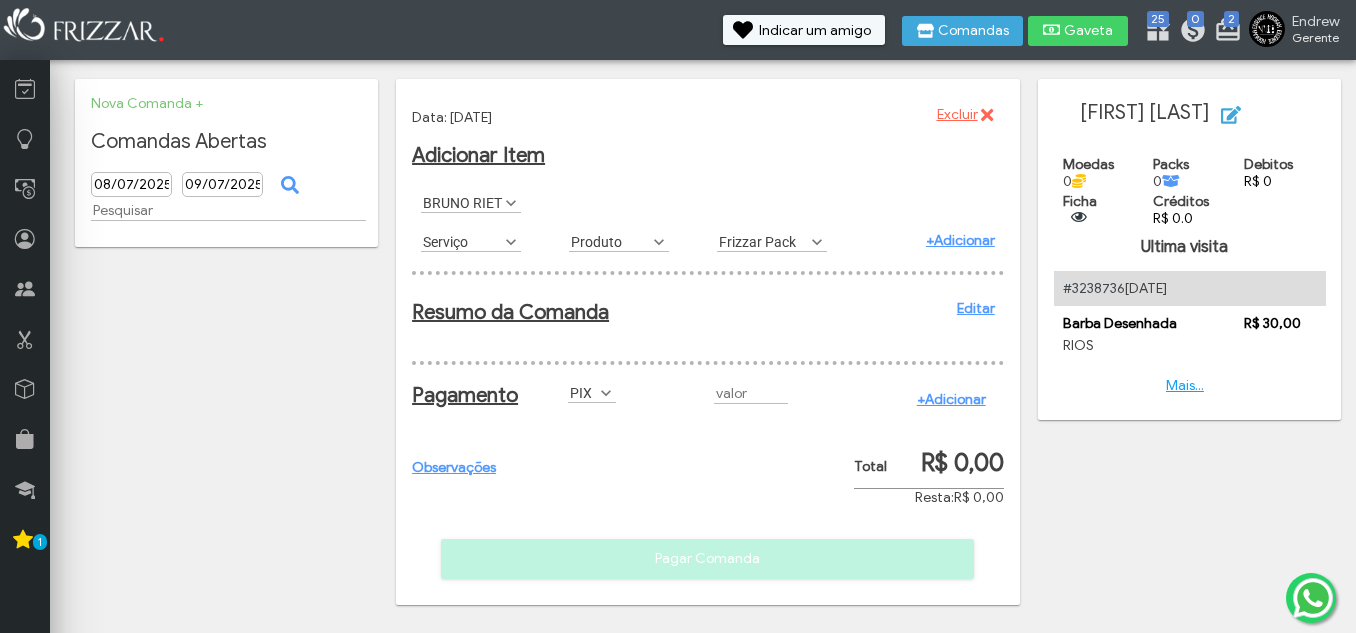 click on "Serviço" at bounding box center [462, 241] 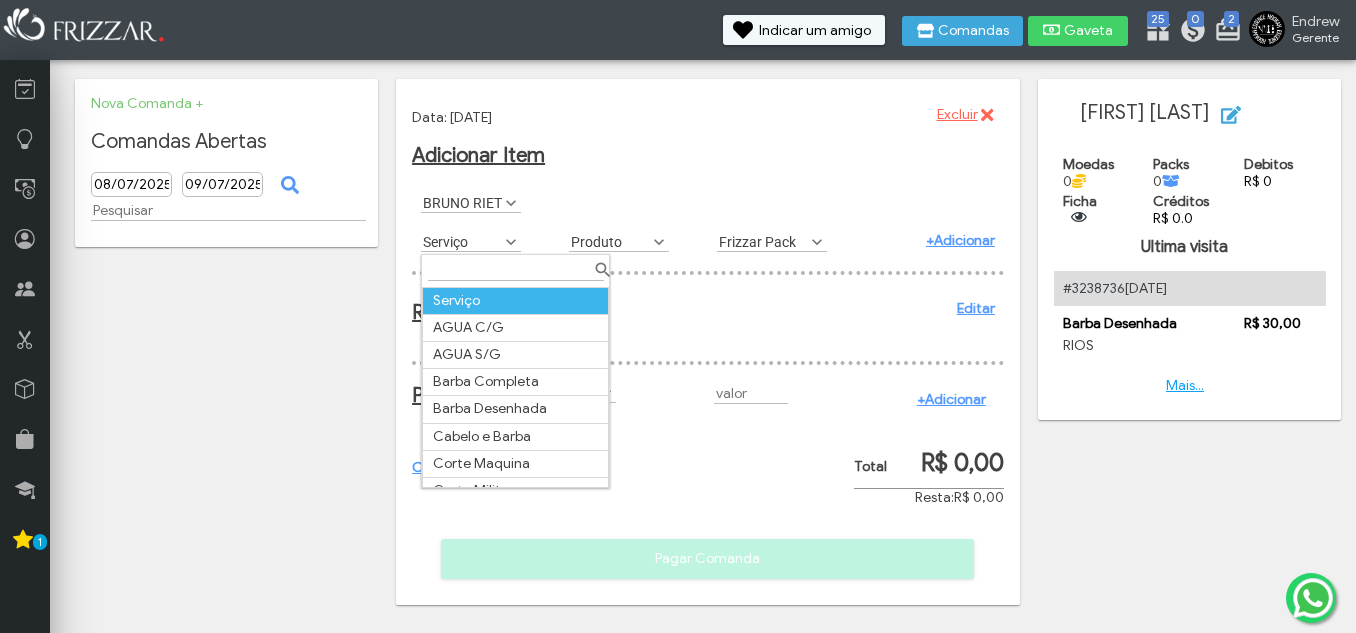 scroll, scrollTop: 11, scrollLeft: 89, axis: both 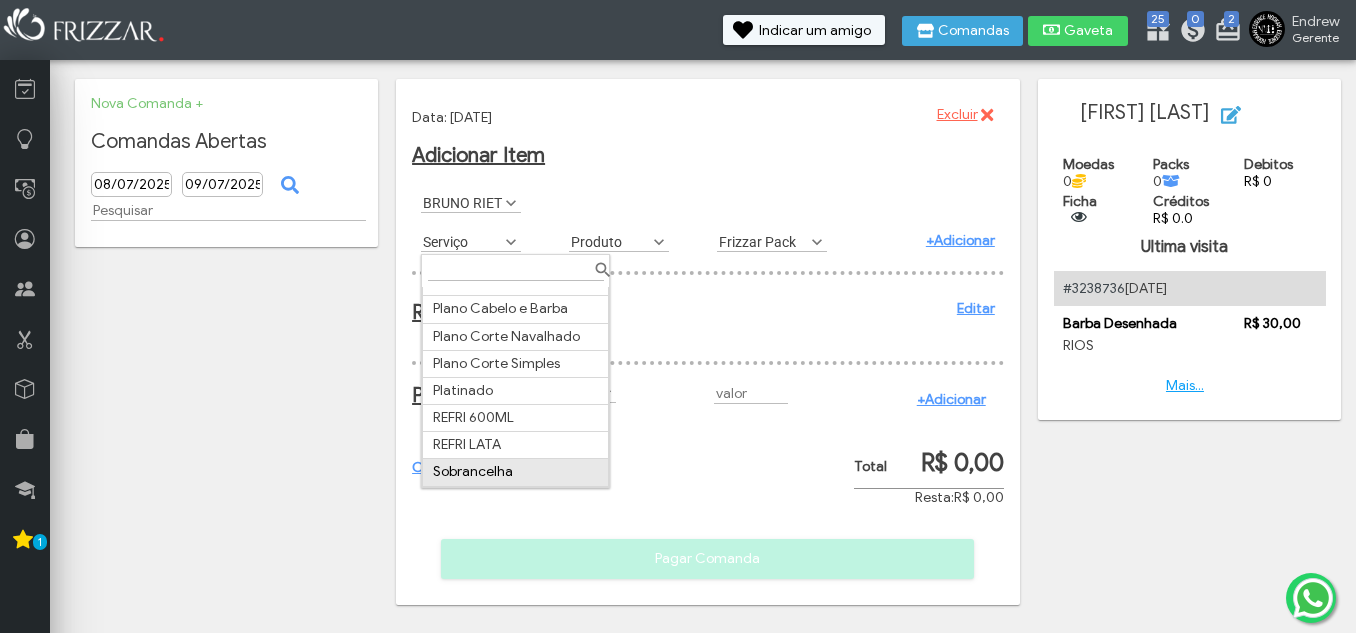 click on "Sobrancelha" at bounding box center (516, 472) 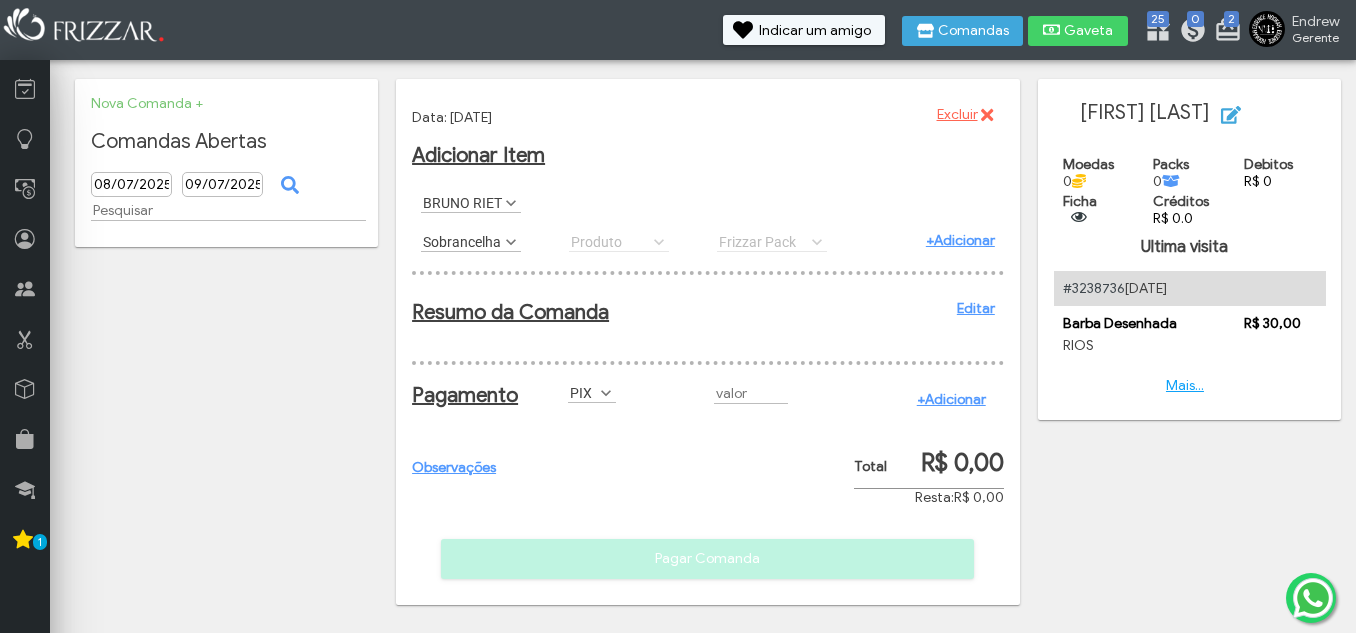 click on "+Adicionar" at bounding box center [960, 240] 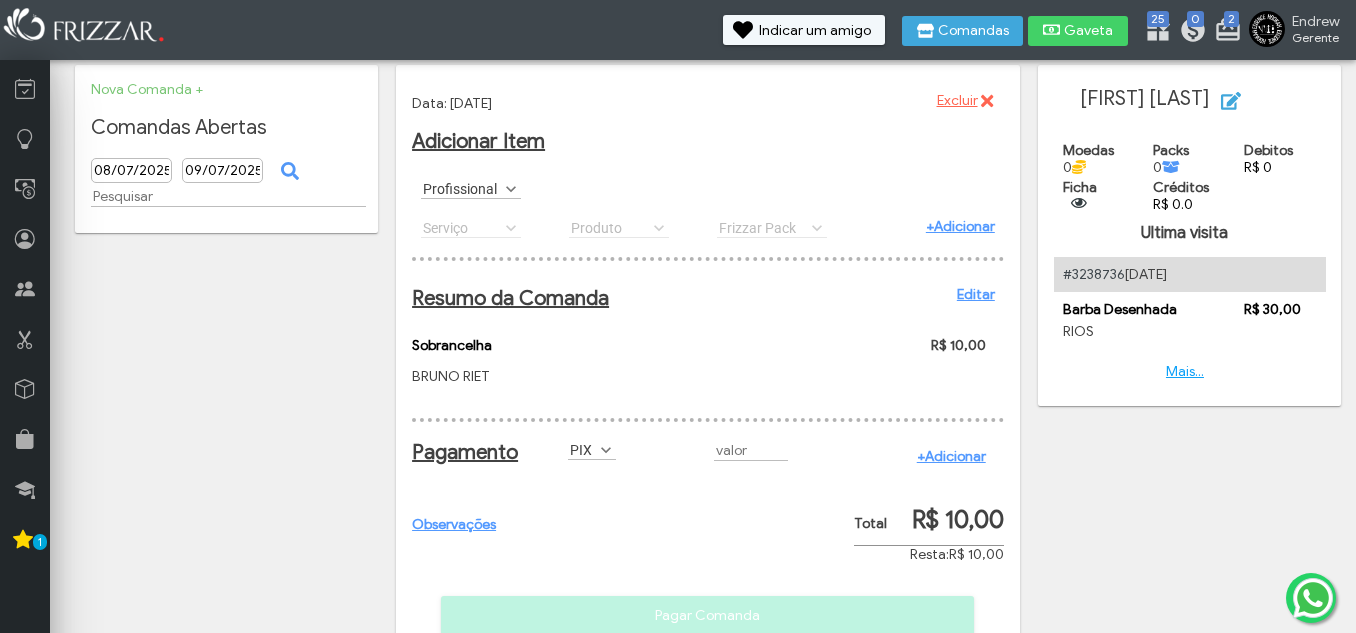 click on "Profissional" at bounding box center [462, 188] 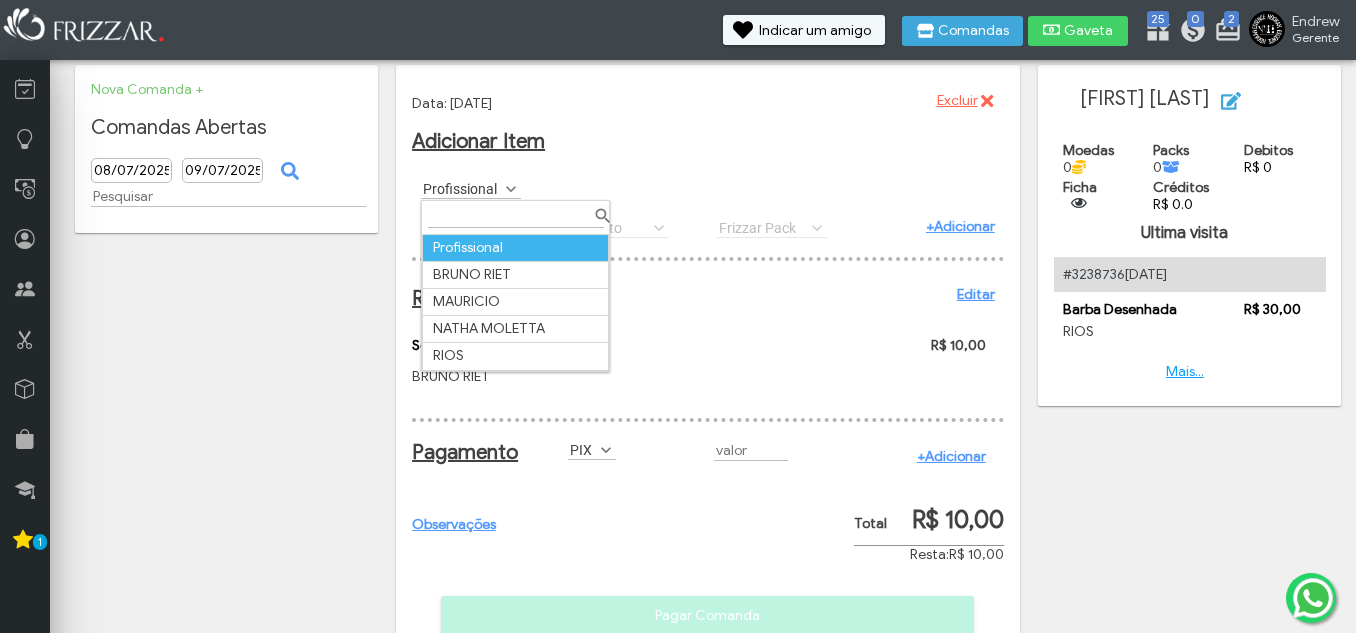 scroll, scrollTop: 11, scrollLeft: 89, axis: both 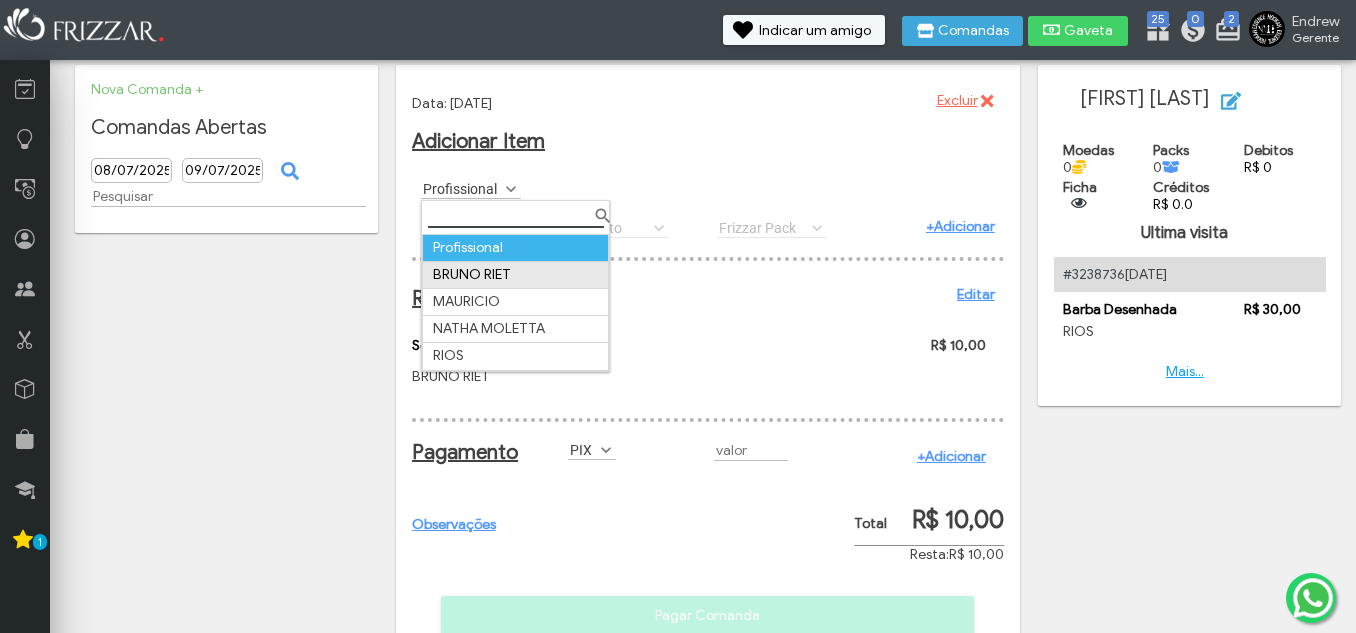 click on "BRUNO RIET" at bounding box center [516, 274] 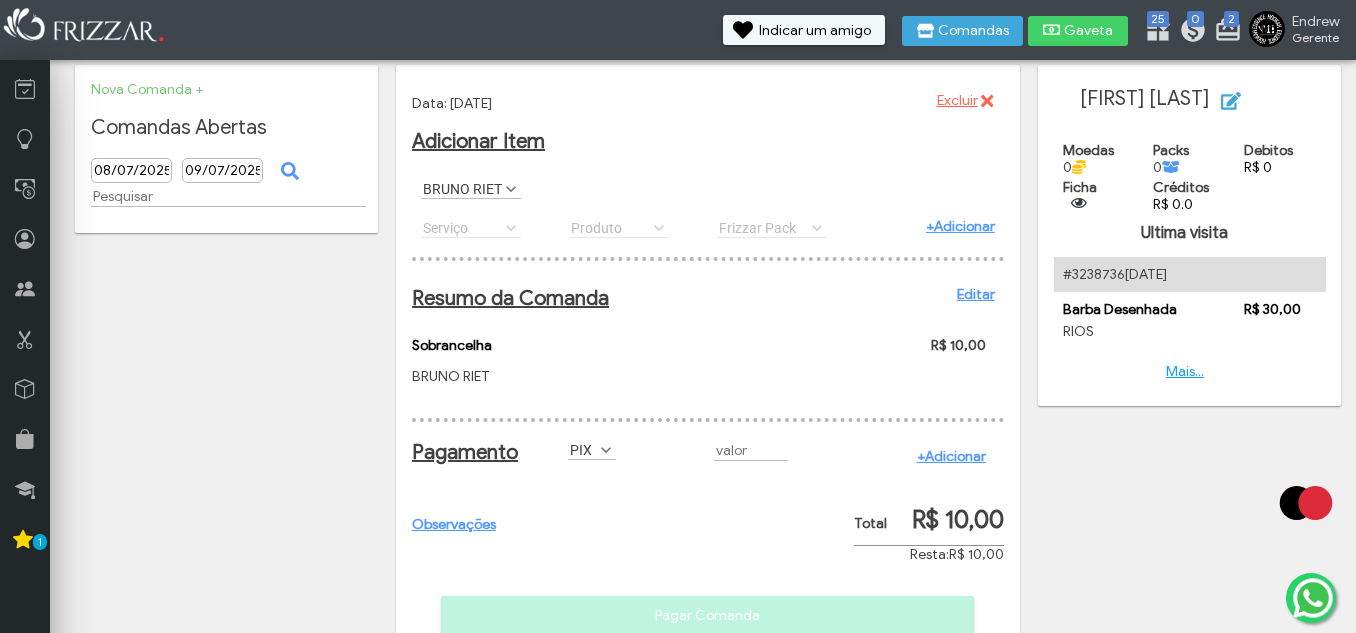 click on "Serviço AGUA C/G AGUA S/G Barba Completa Barba Desenhada  Cabelo e Barba Corte Maquina Corte Militar  Corte Navalhado Corte Simples ENERGETICO MONSTER  LONG  Luzes  Pintura  Plano Cabelo e Barba  Plano Corte Navalhado Plano Corte Simples Platinado  REFRI 600ML REFRI LATA  Sobrancelha  Serviço Serviço AGUA C/G AGUA S/G Barba Completa Barba Desenhada  Cabelo e Barba Corte Maquina Corte Militar  Corte Navalhado Corte Simples ENERGETICO MONSTER  LONG  Luzes  Pintura  Plano Cabelo e Barba  Plano Corte Navalhado Plano Corte Simples Platinado  REFRI 600ML REFRI LATA  Sobrancelha" at bounding box center (486, 227) 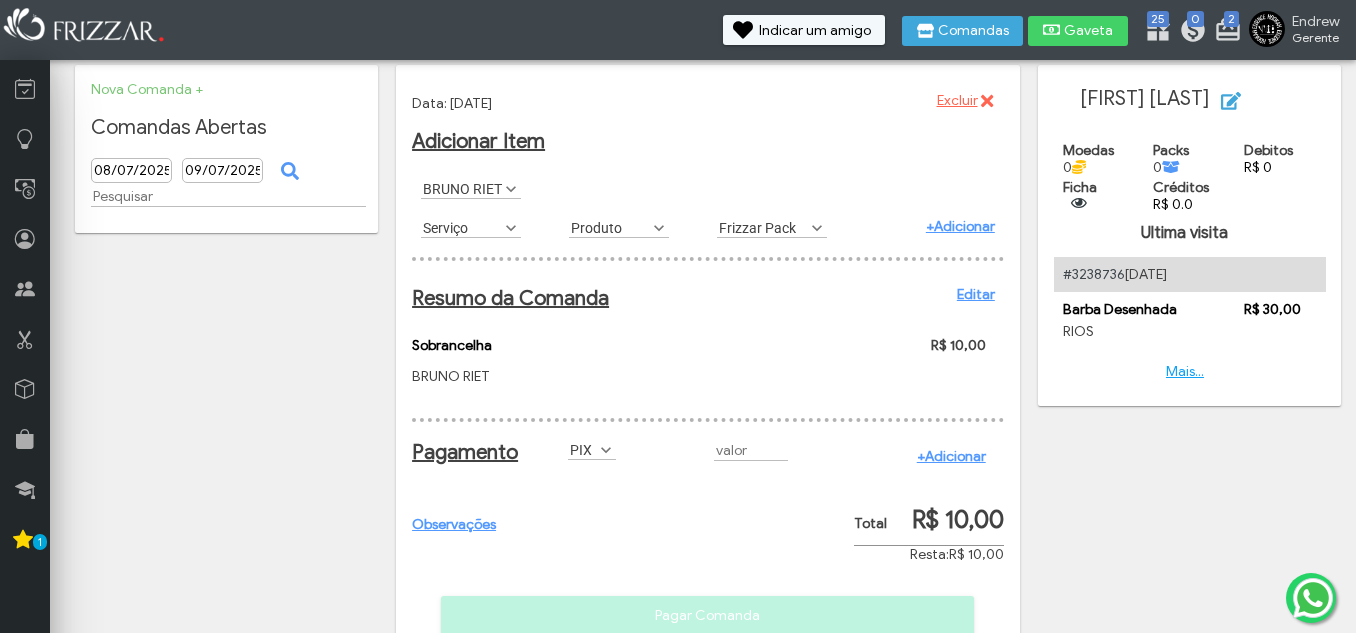 click on "Serviço" at bounding box center [462, 227] 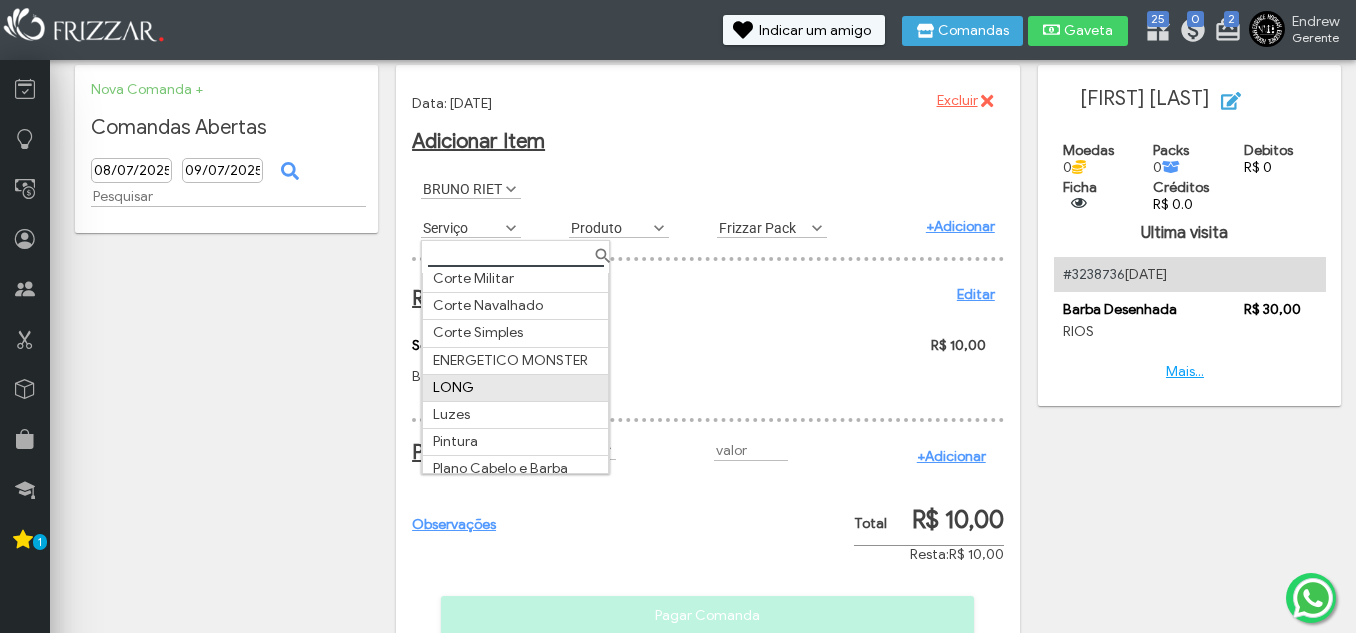 scroll, scrollTop: 200, scrollLeft: 0, axis: vertical 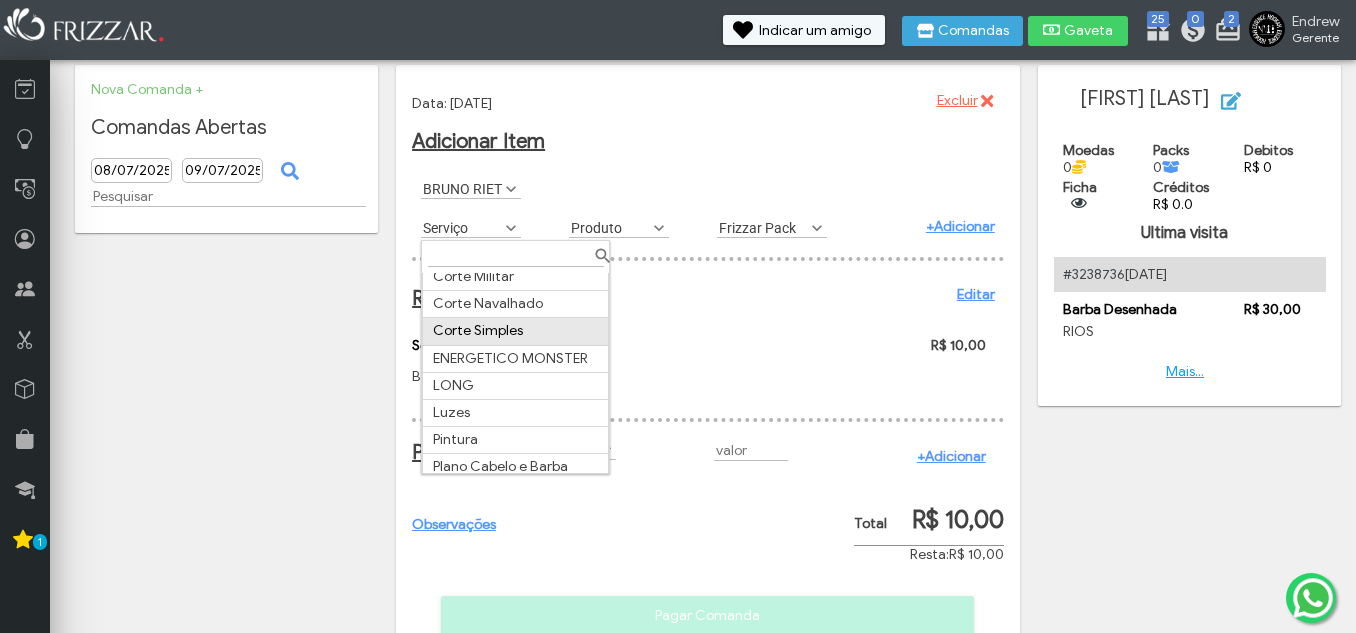click on "Corte Simples" at bounding box center [516, 331] 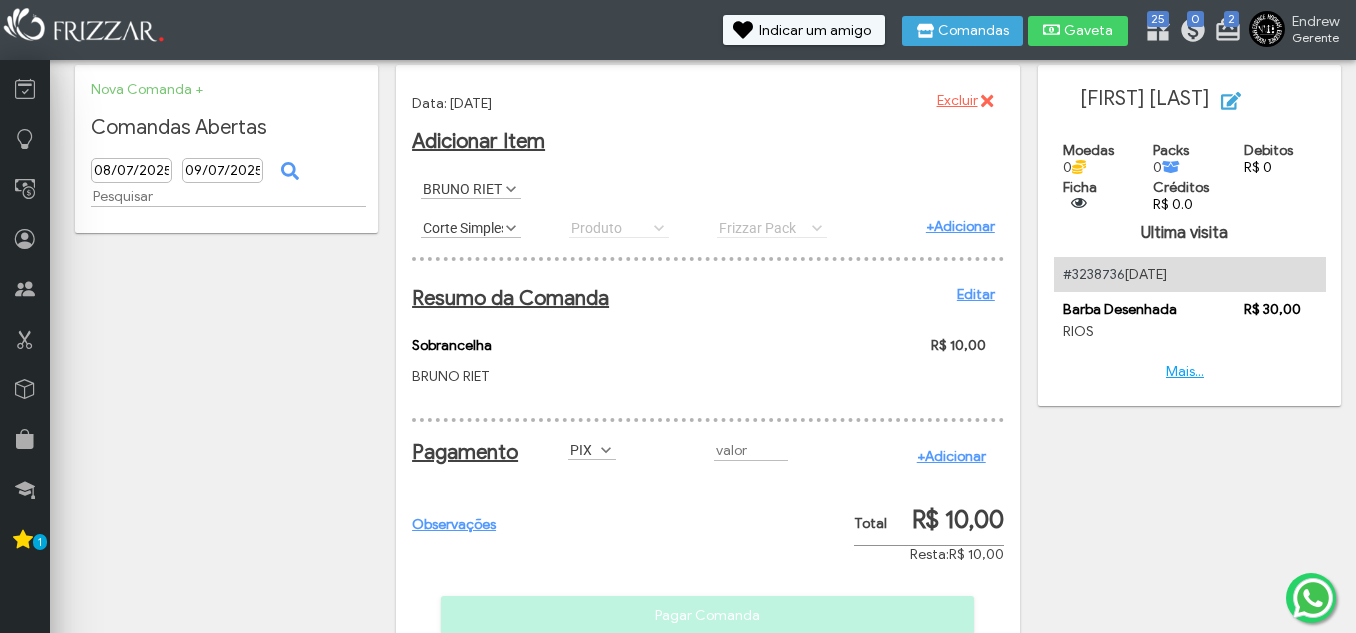 click on "+Adicionar" at bounding box center (960, 226) 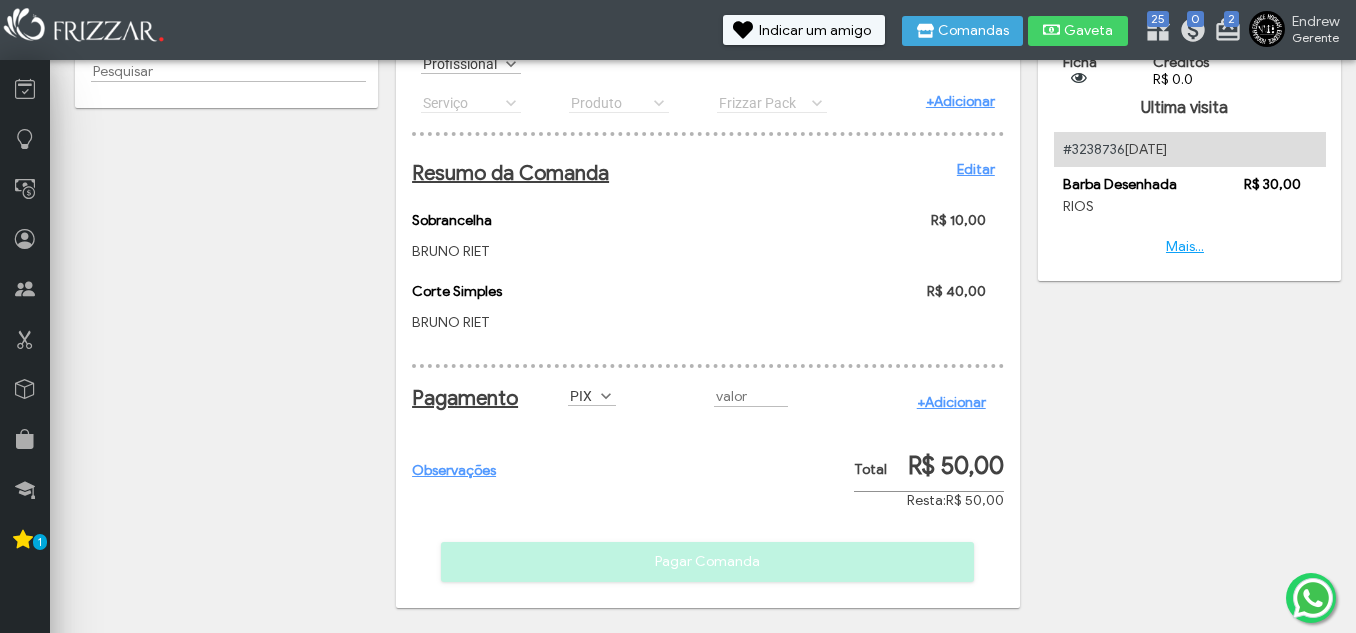 scroll, scrollTop: 156, scrollLeft: 0, axis: vertical 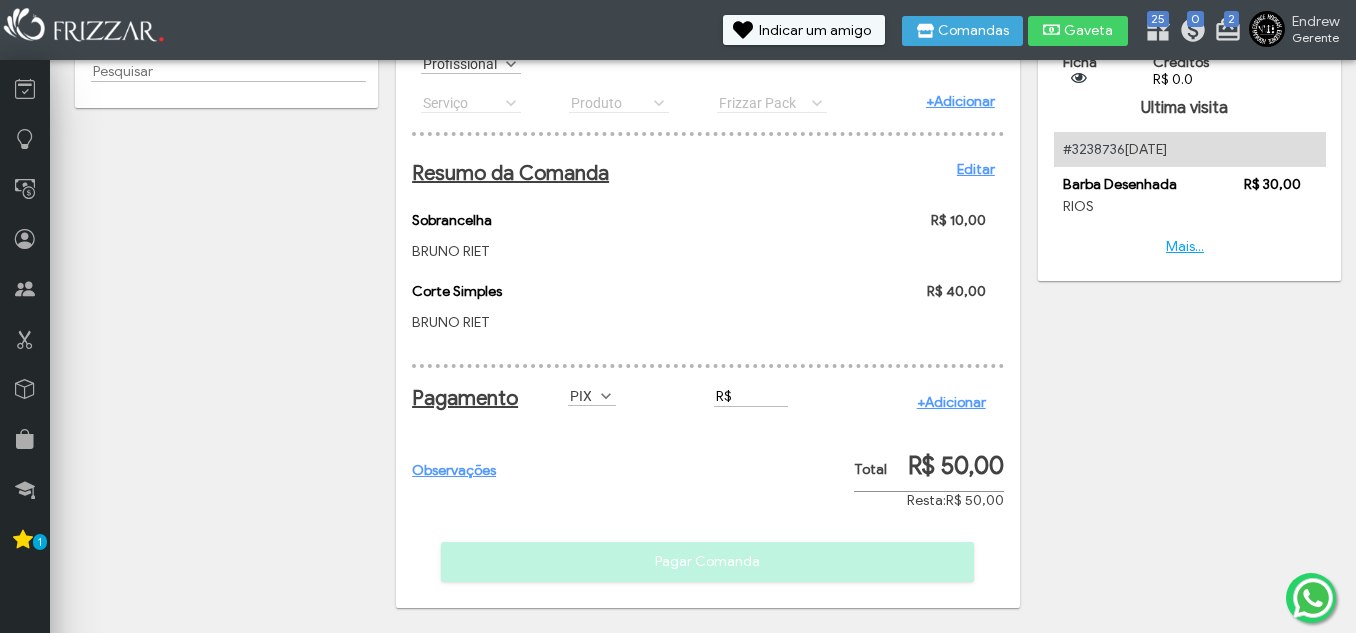 click on "R$" at bounding box center [751, 396] 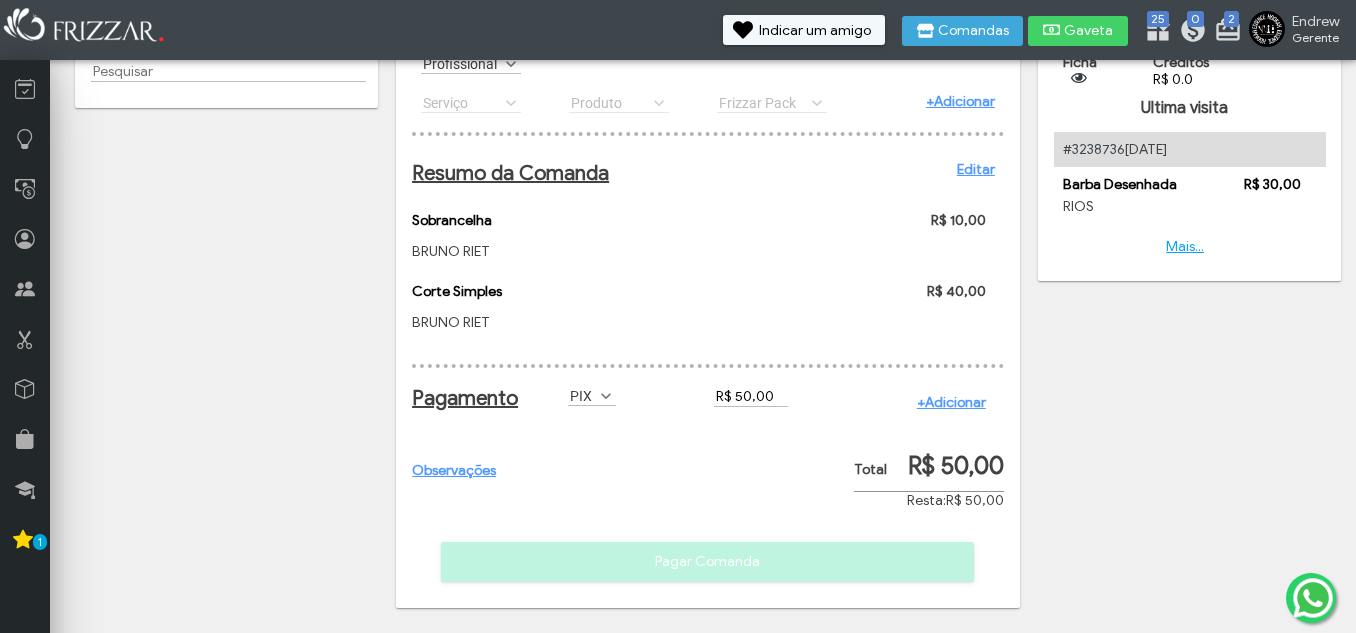 click on "+Adicionar" at bounding box center [951, 402] 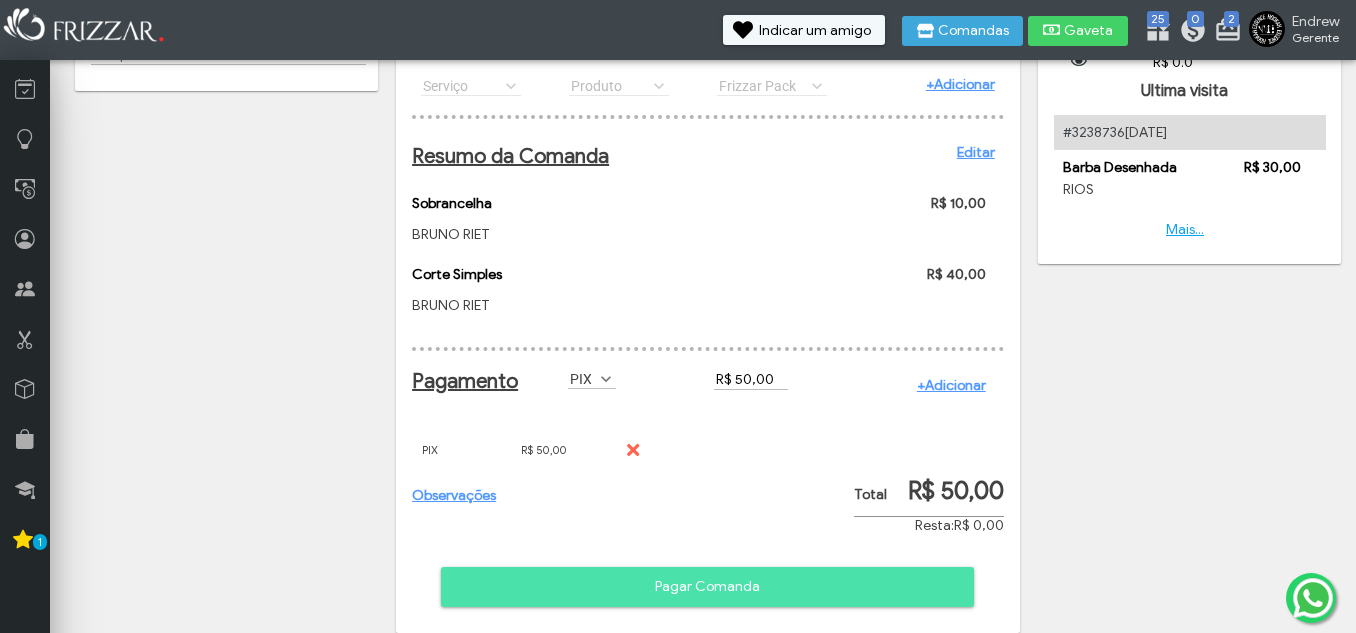 click on "Pagar Comanda" at bounding box center (707, 587) 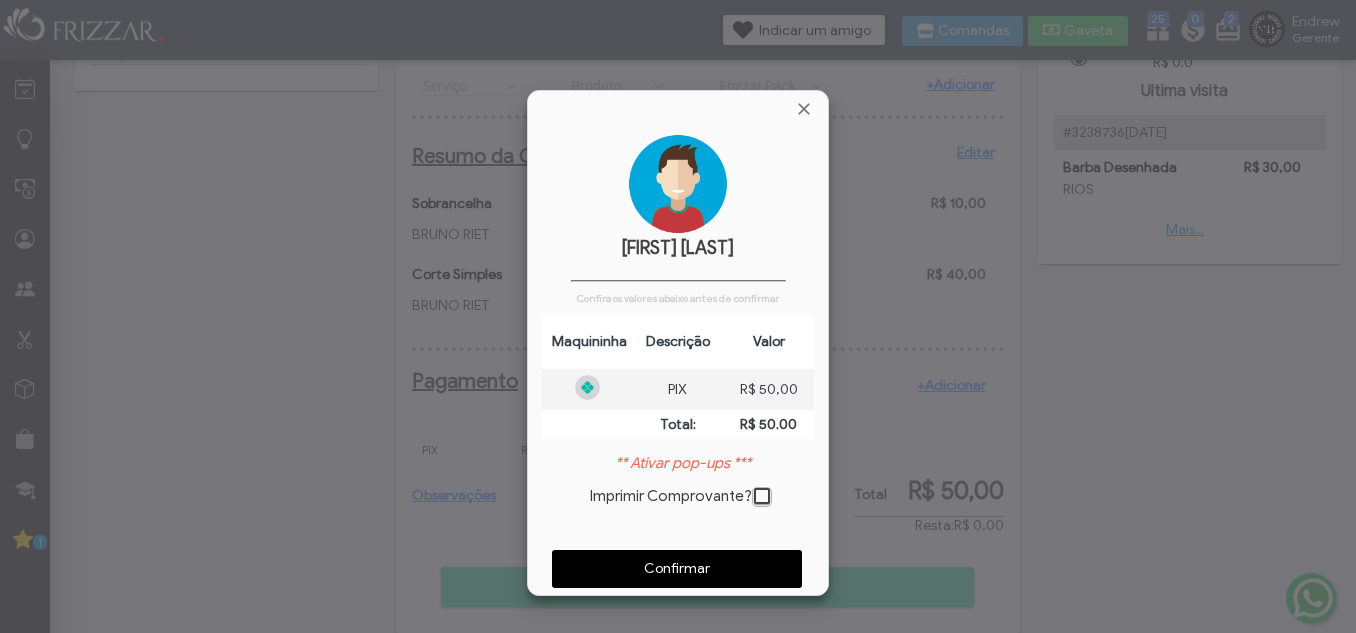 scroll, scrollTop: 10, scrollLeft: 11, axis: both 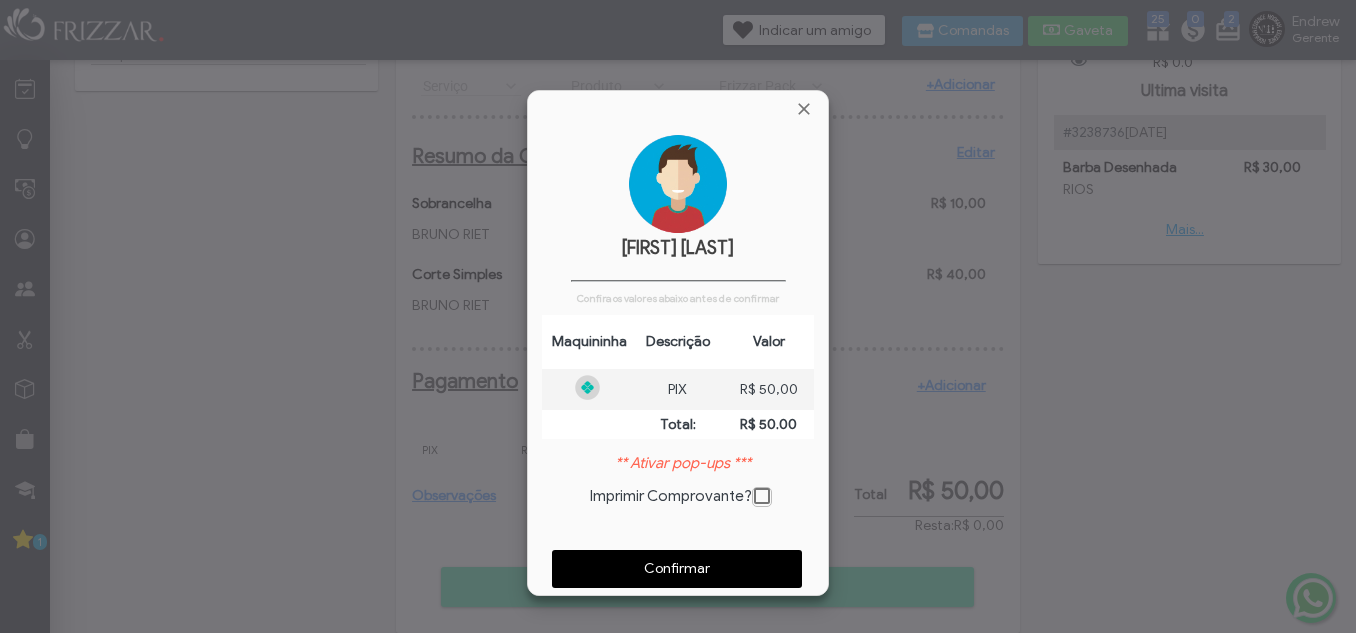 click on "Confirmar" at bounding box center (677, 569) 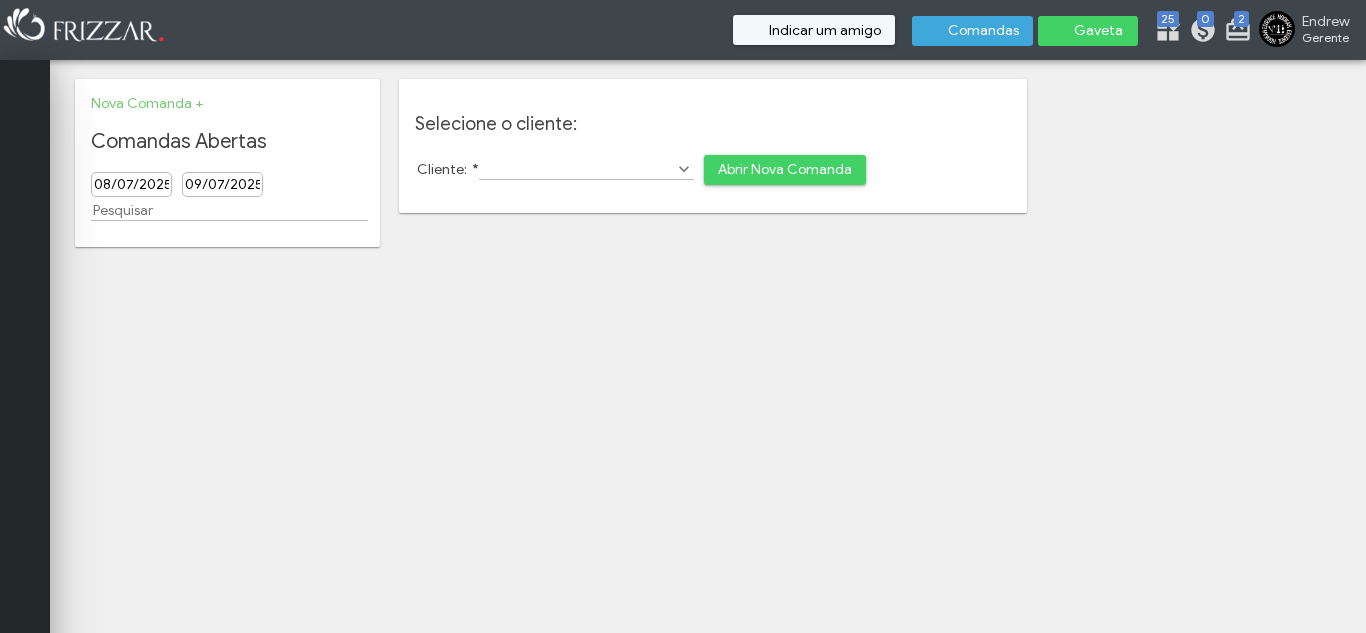 scroll, scrollTop: 0, scrollLeft: 0, axis: both 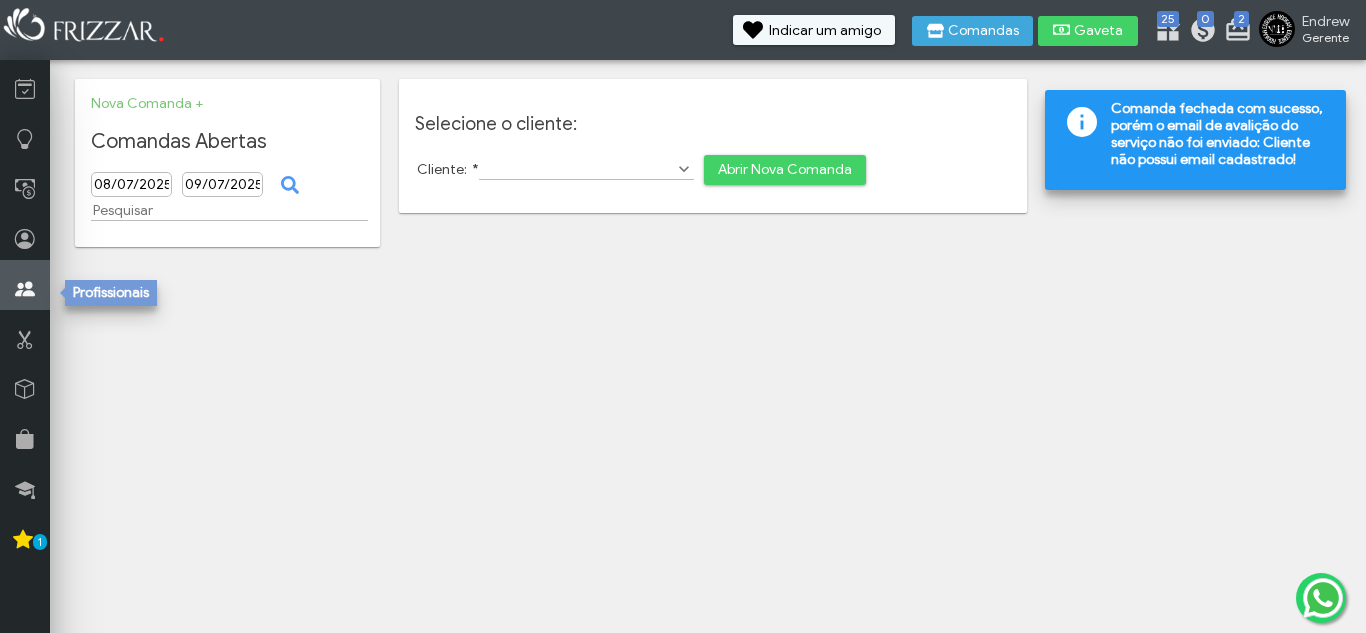 click at bounding box center [25, 289] 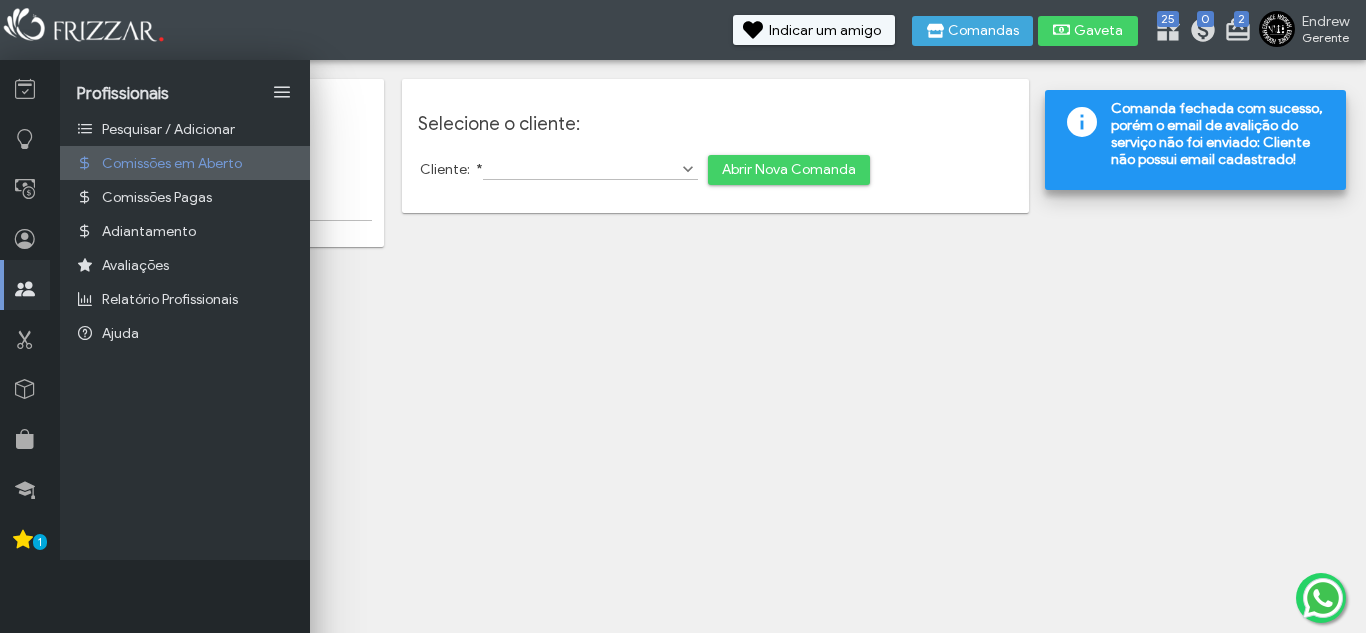 click on "Comissões em Aberto" at bounding box center [172, 163] 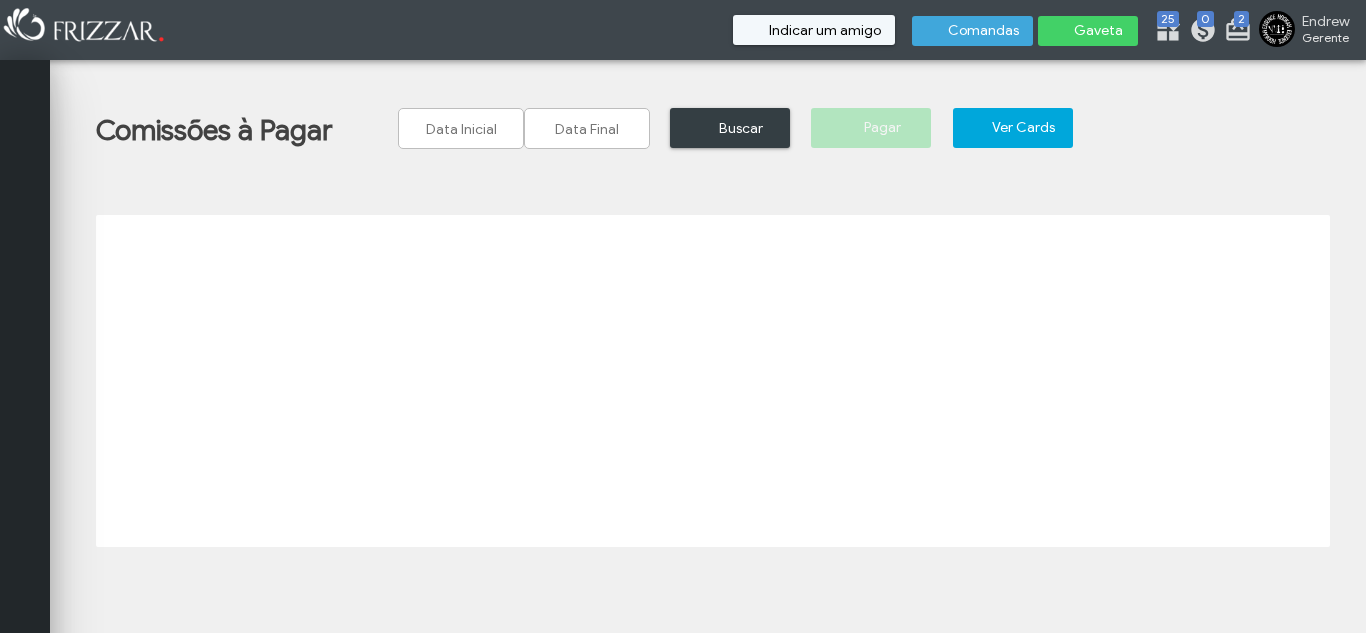 scroll, scrollTop: 0, scrollLeft: 0, axis: both 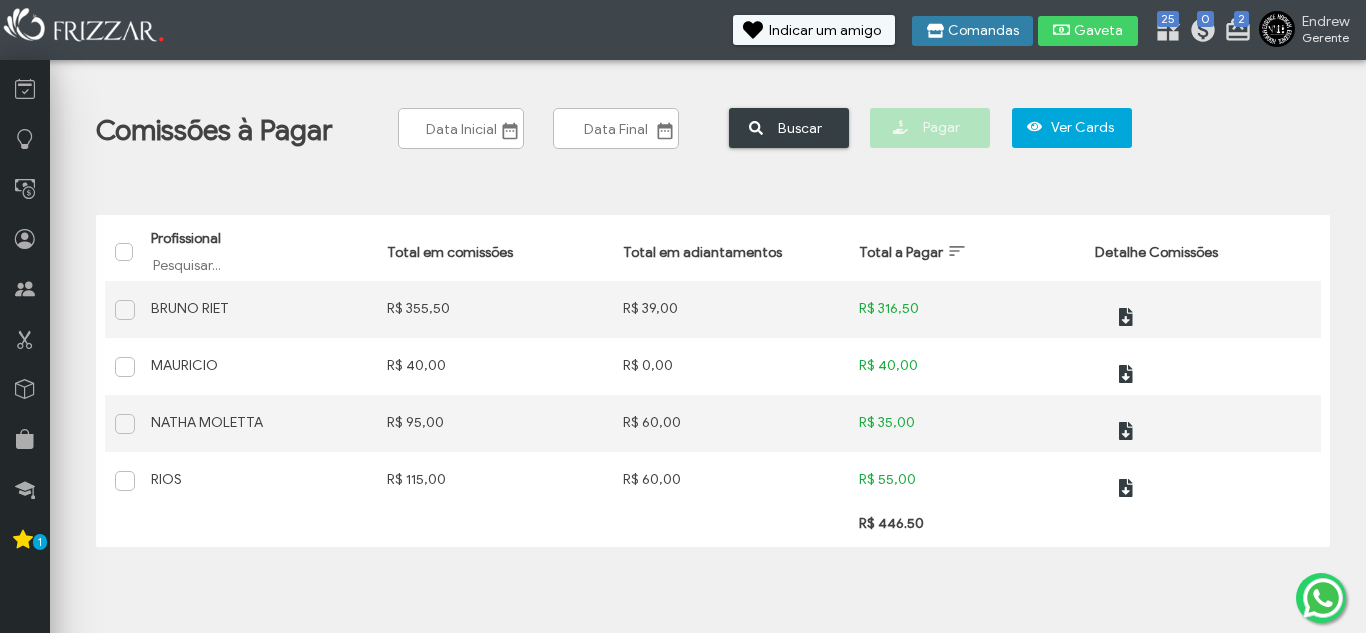 click on "Comandas" at bounding box center [983, 31] 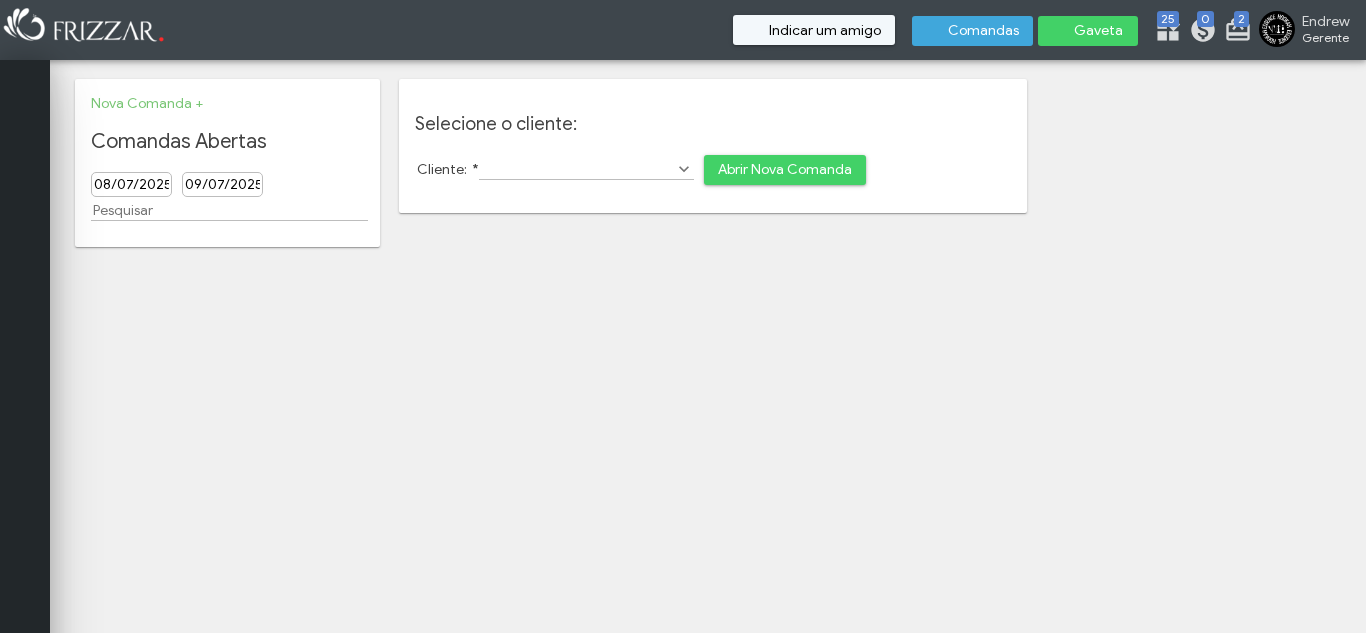 scroll, scrollTop: 0, scrollLeft: 0, axis: both 